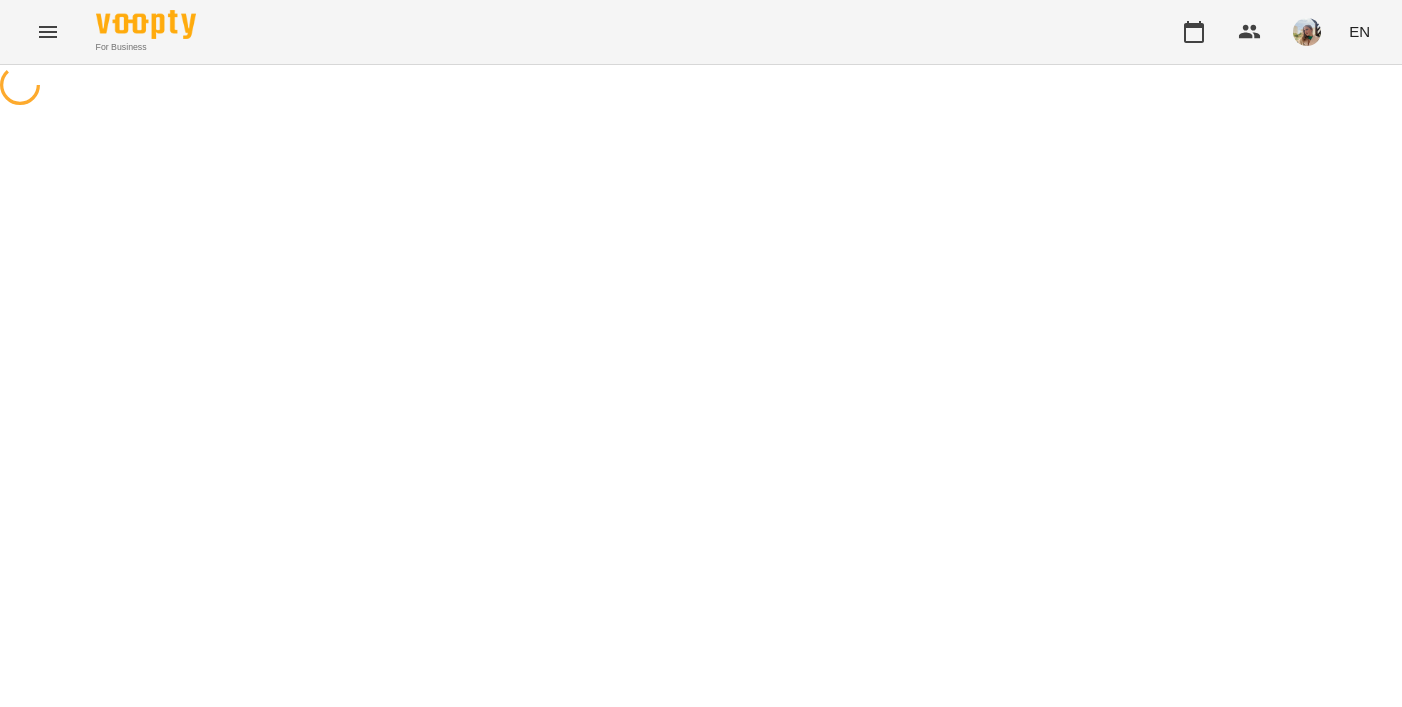 scroll, scrollTop: 0, scrollLeft: 0, axis: both 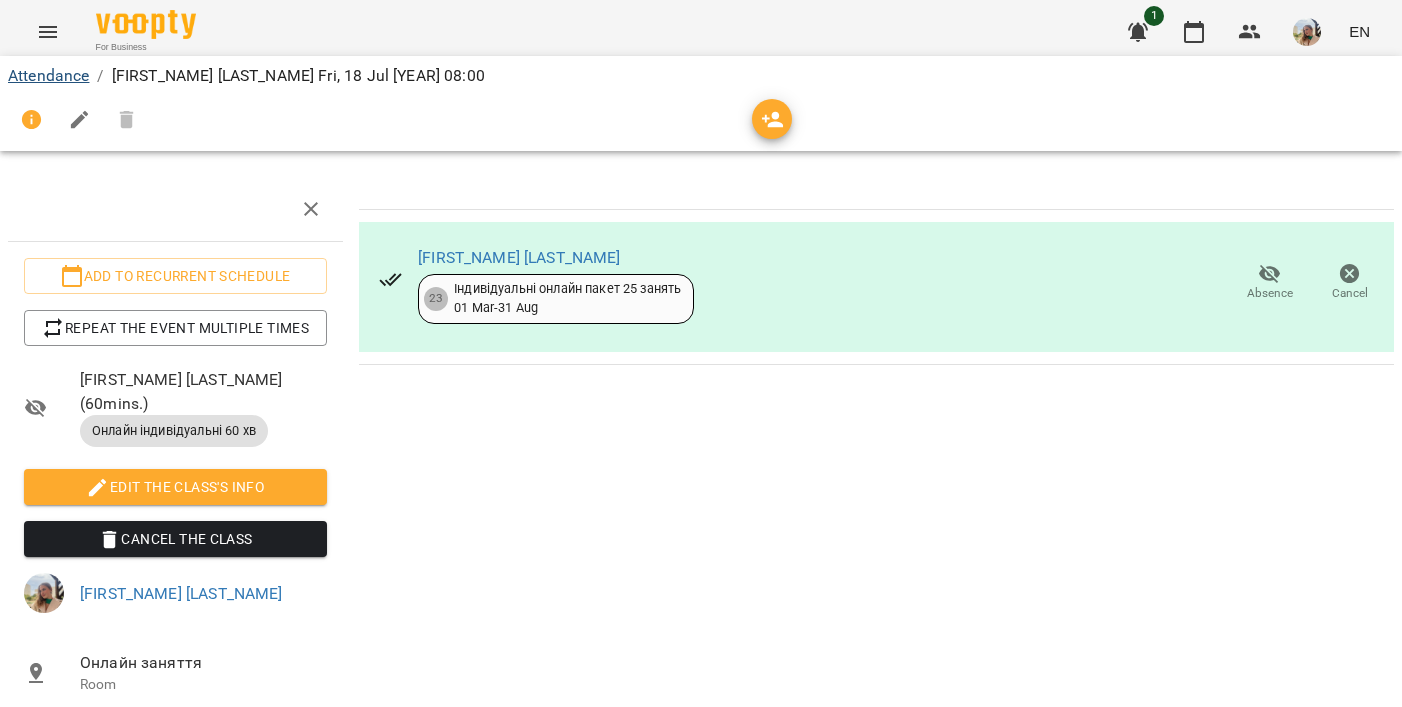 click on "Attendance" at bounding box center (48, 75) 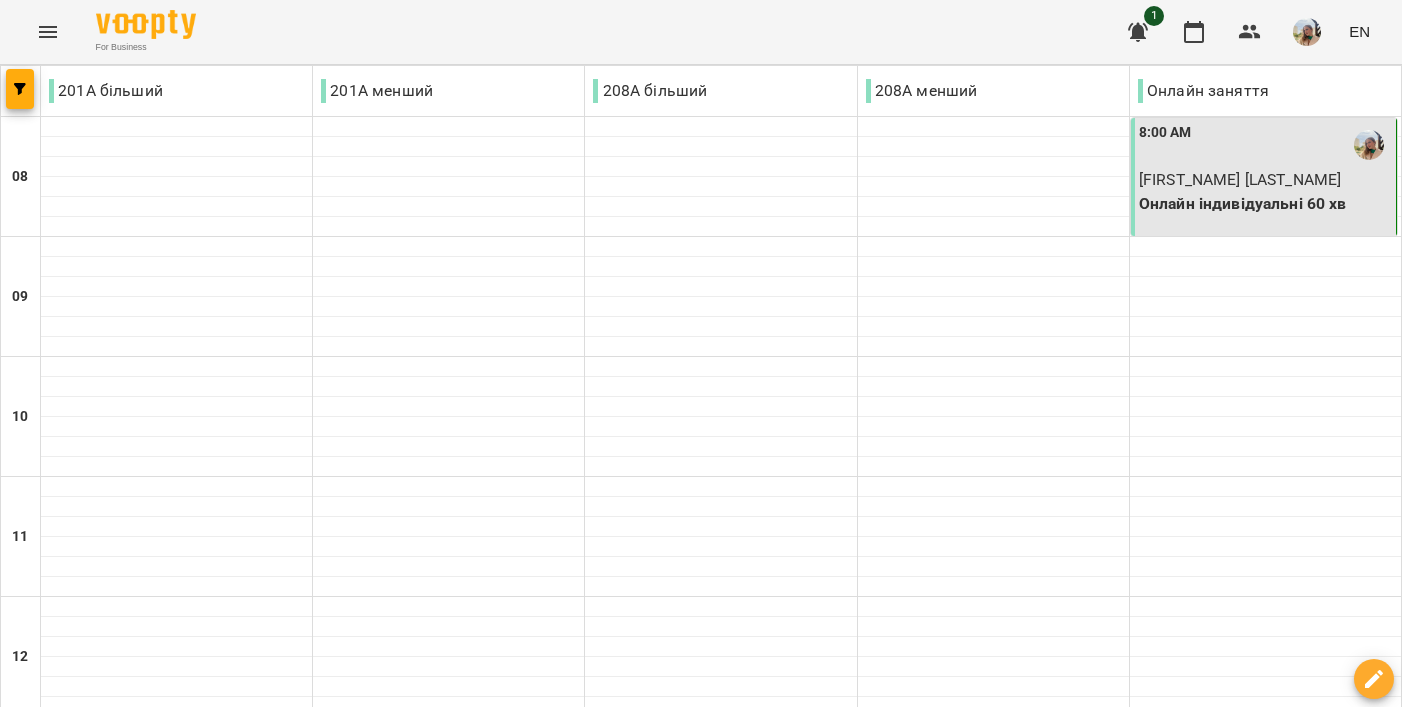 click at bounding box center [1307, 32] 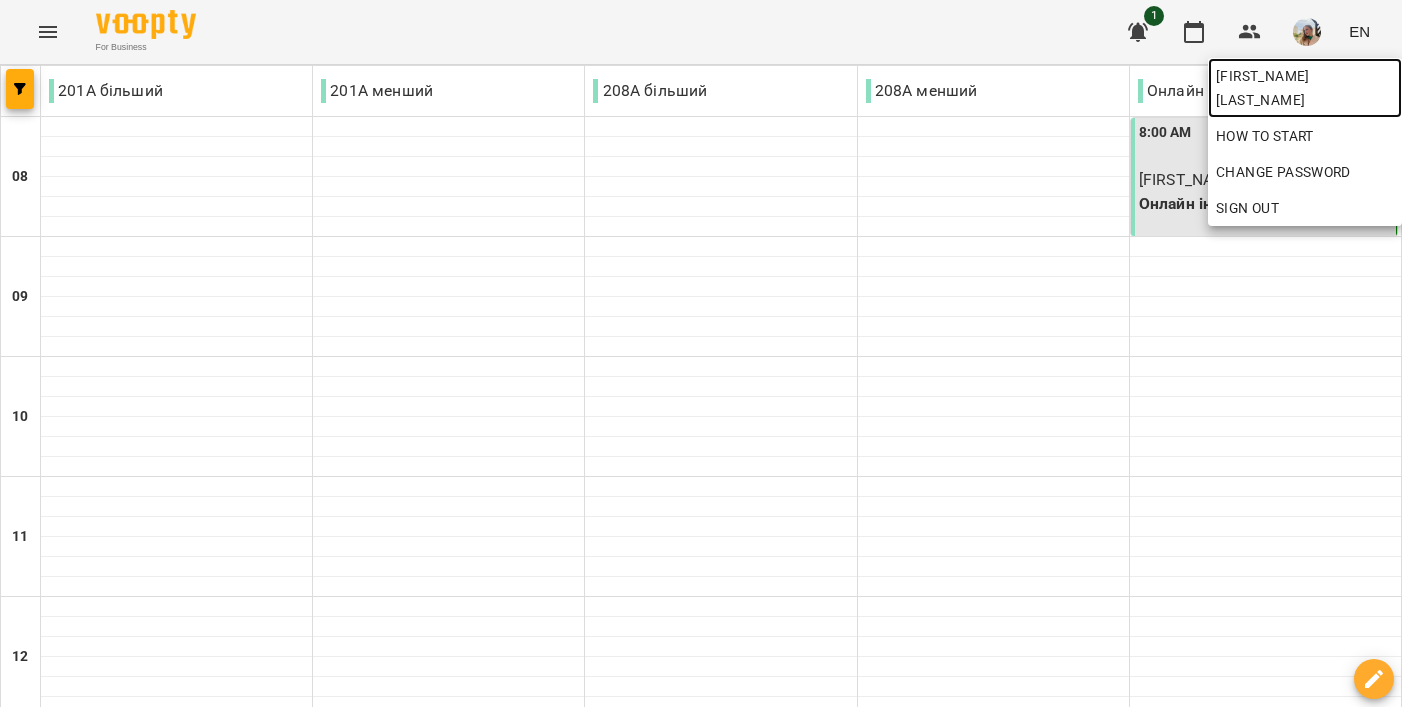 click on "[FIRST_NAME] [LAST_NAME]" at bounding box center [1305, 88] 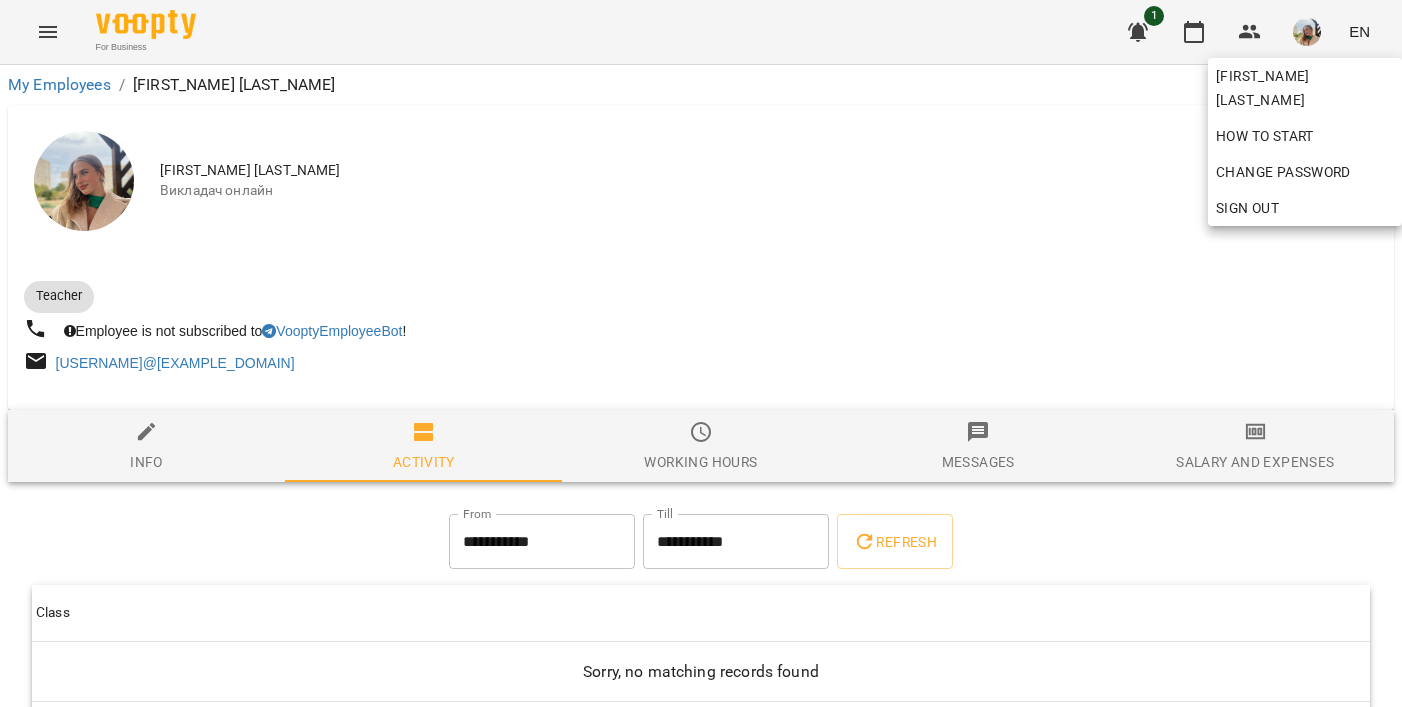 click at bounding box center [701, 353] 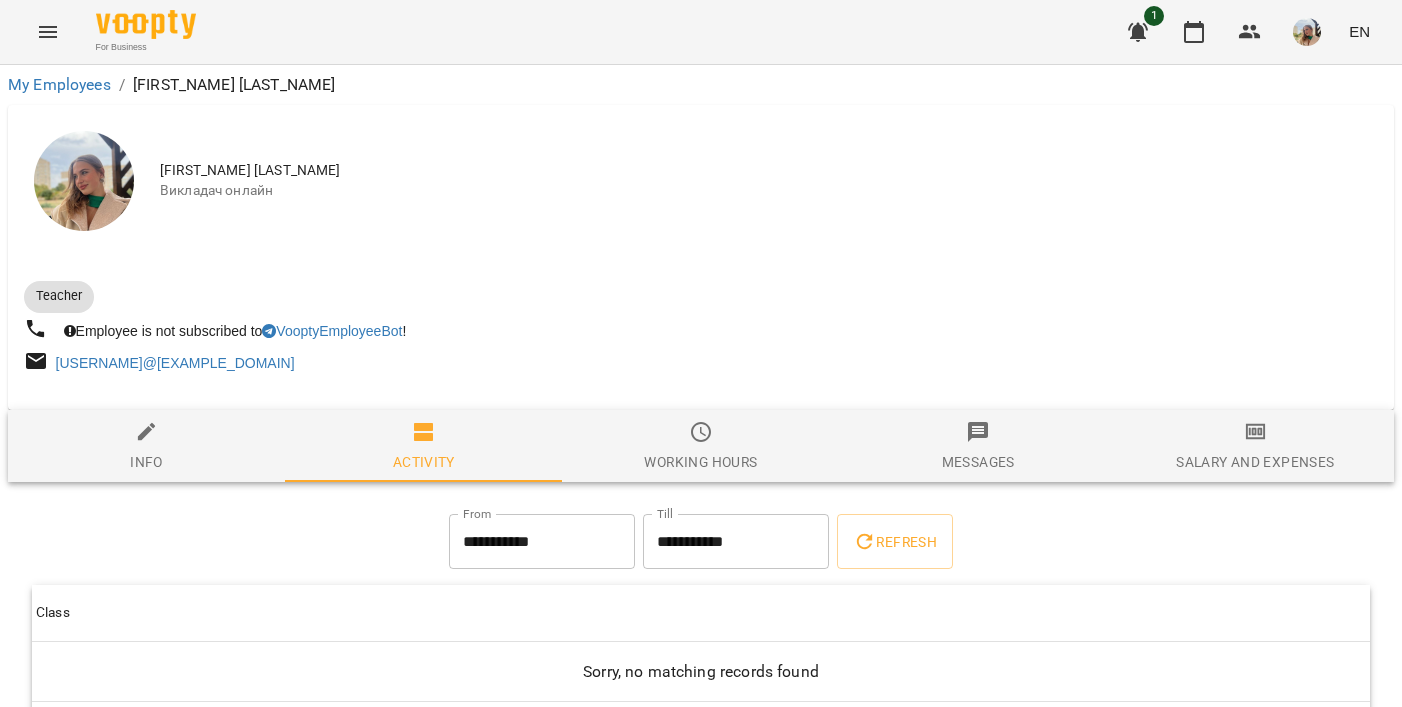 click on "**********" at bounding box center [542, 542] 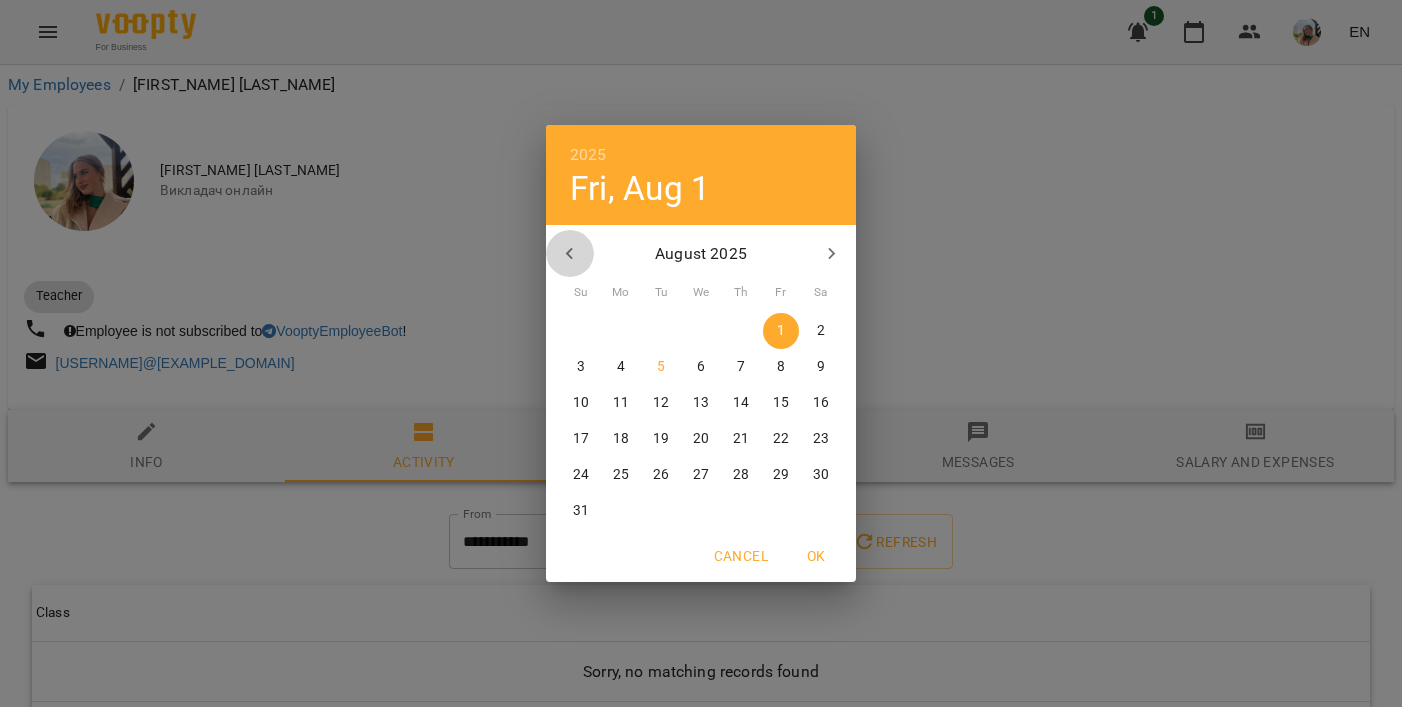 click 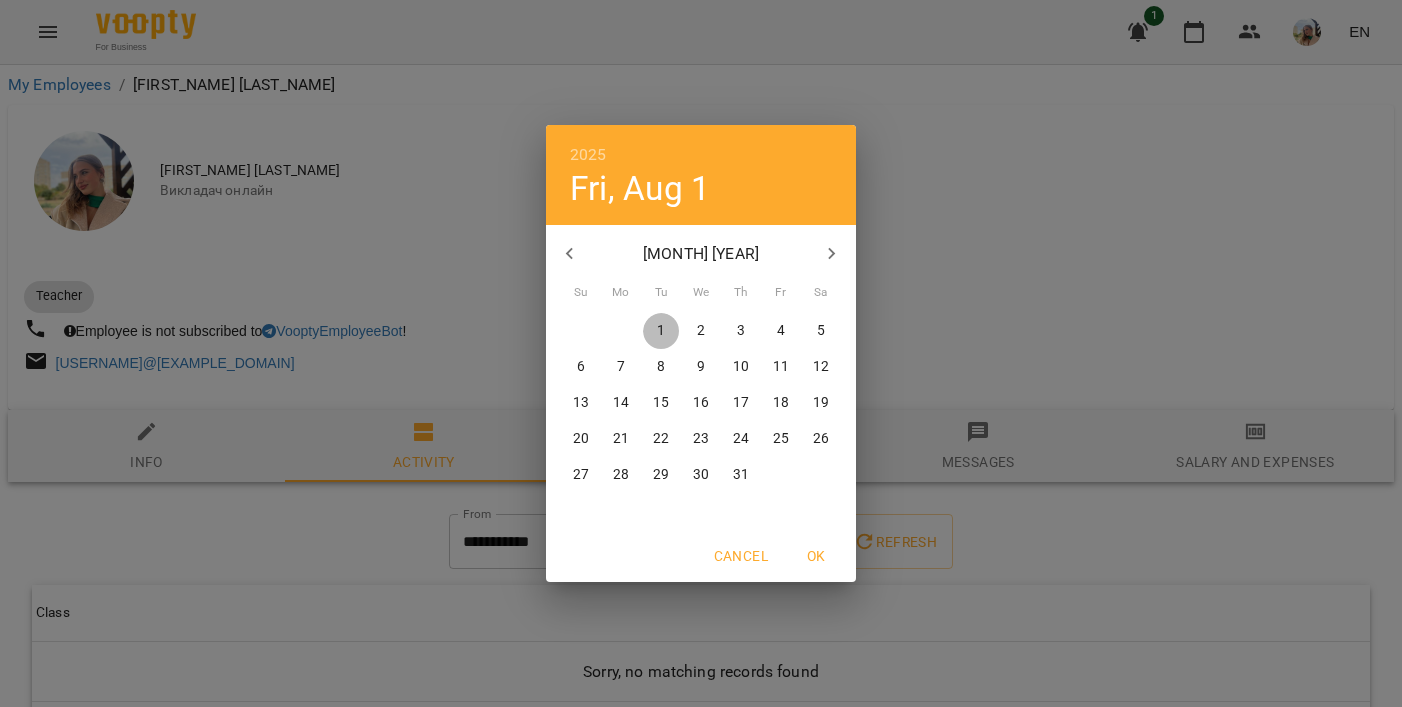click on "1" at bounding box center (661, 331) 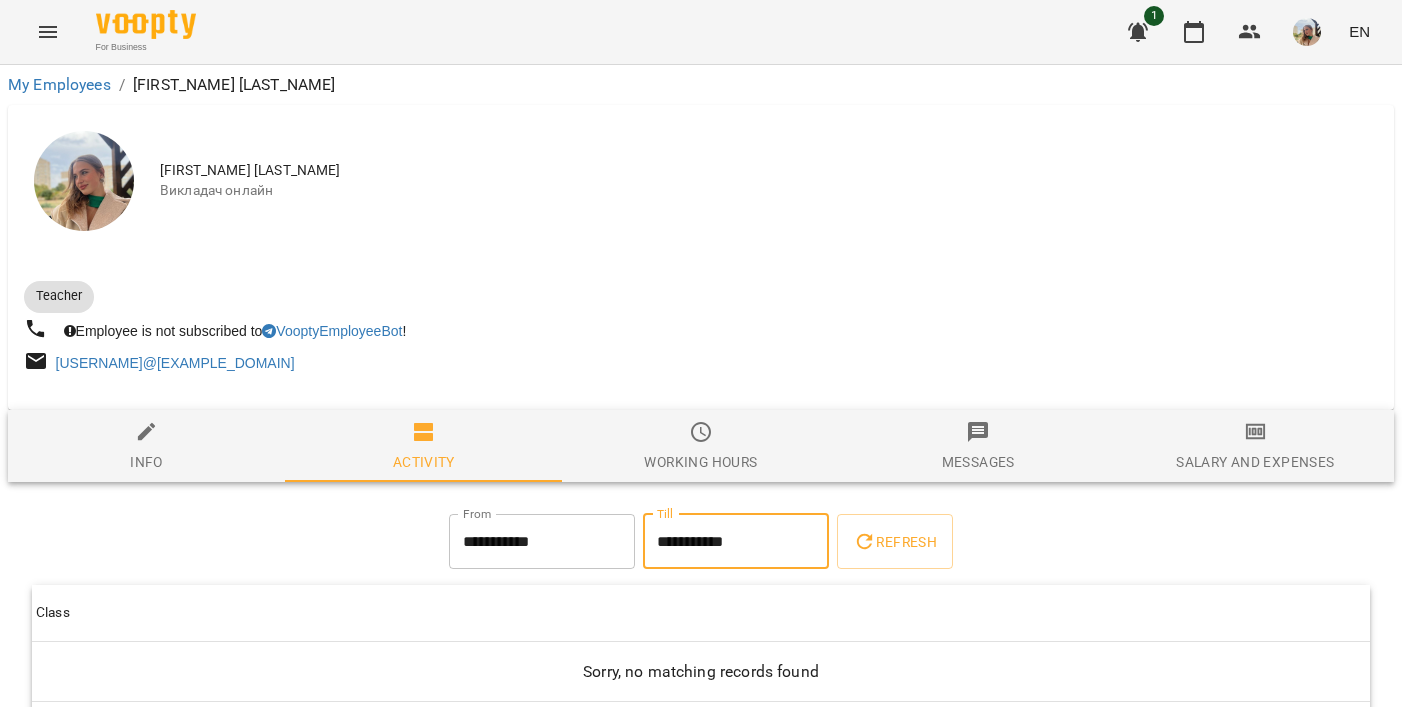 click on "**********" at bounding box center (736, 542) 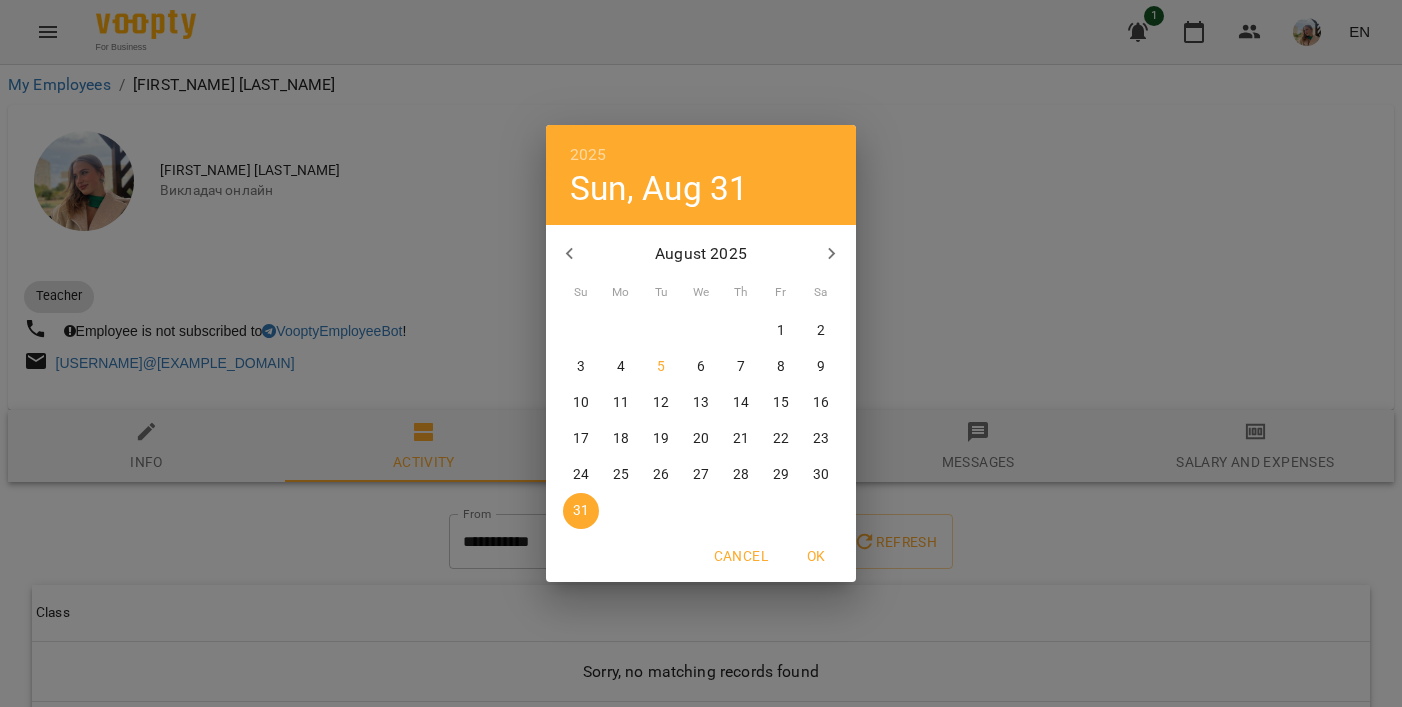 click 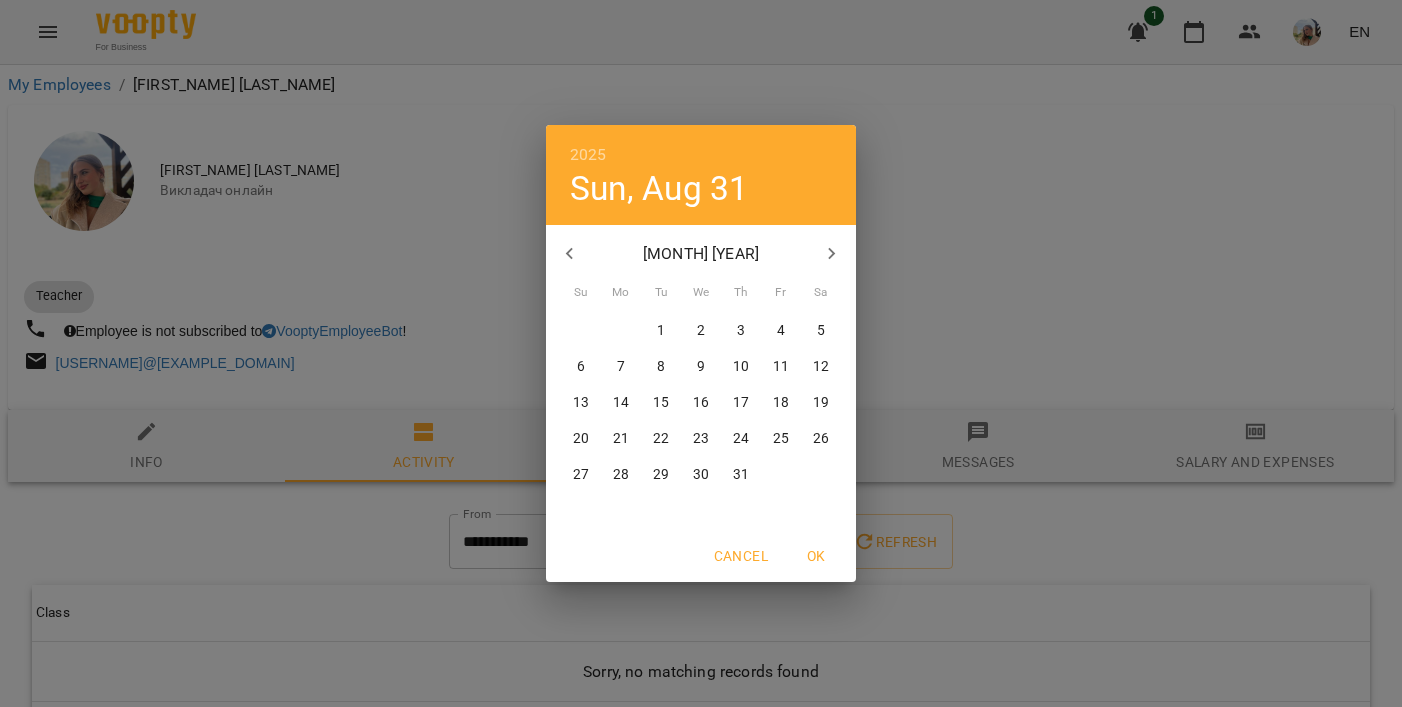 click on "31" at bounding box center [741, 475] 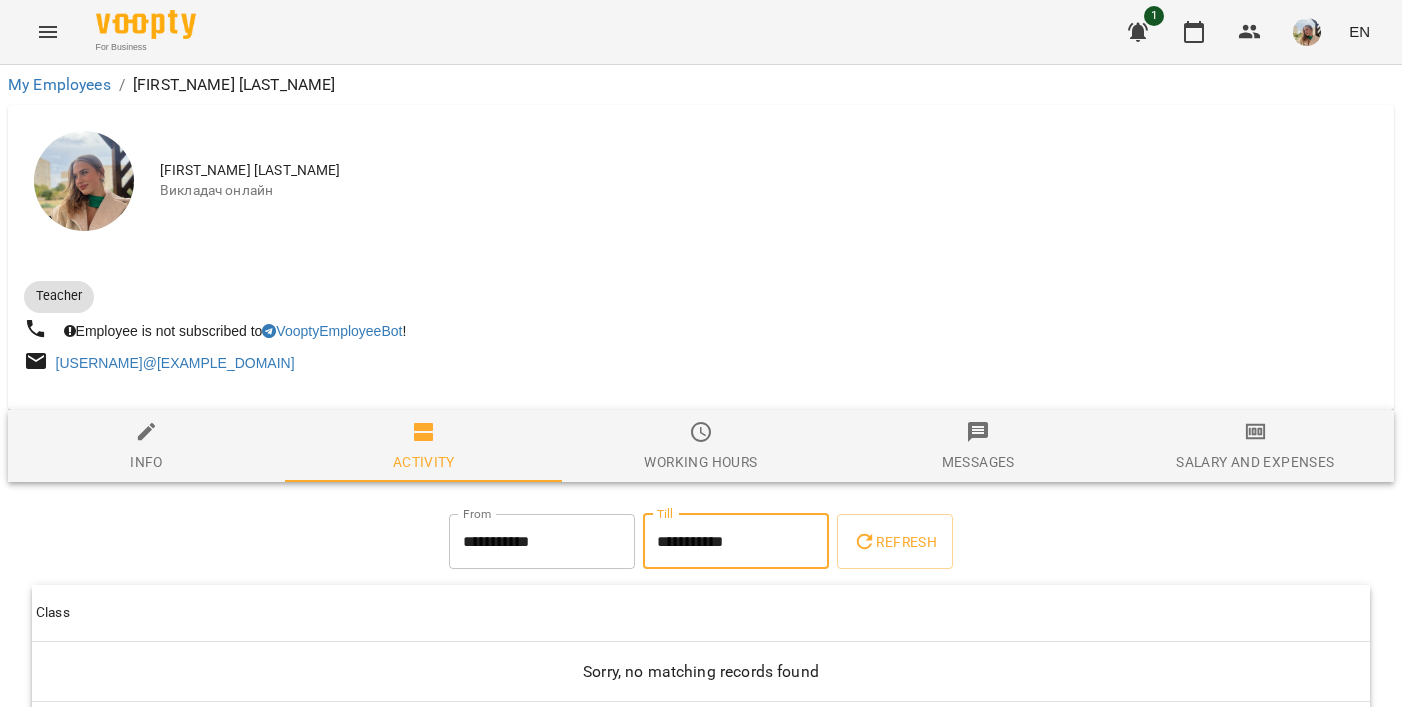 click on "Refresh" at bounding box center (895, 542) 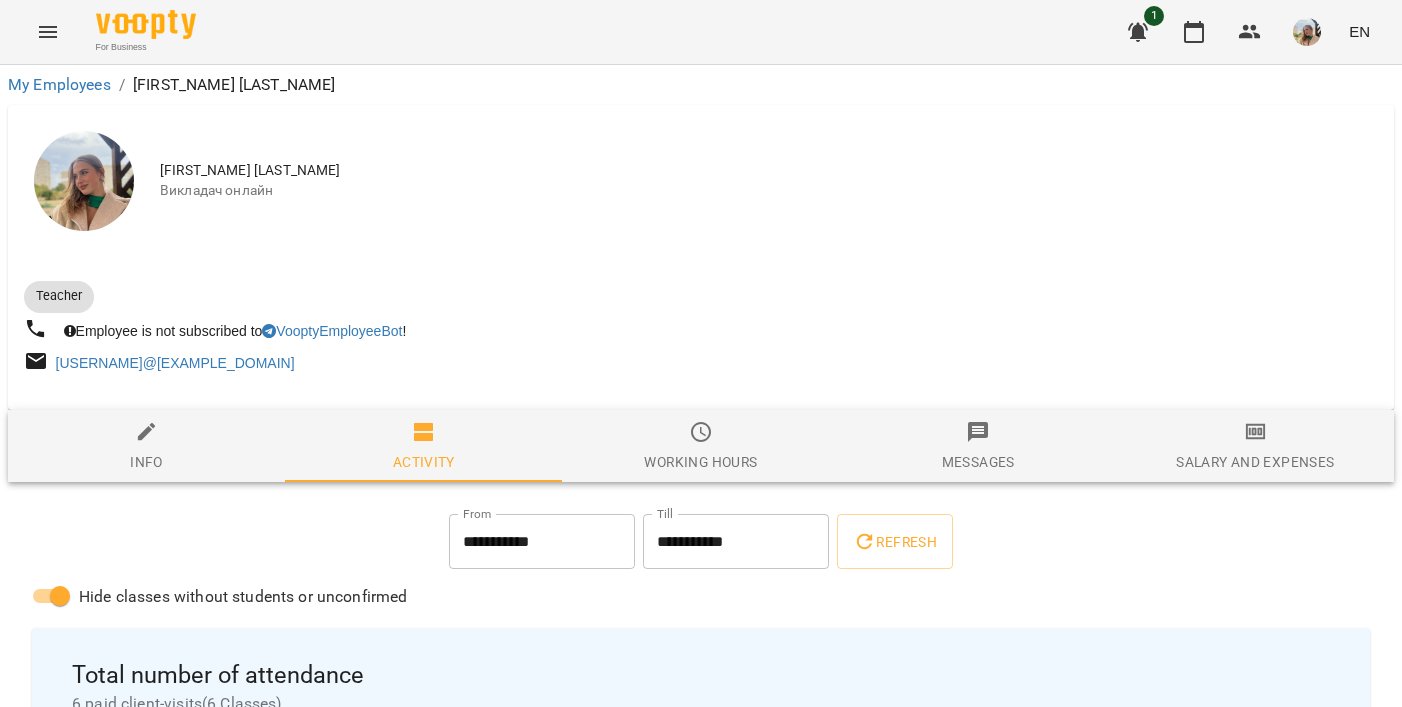 scroll, scrollTop: 0, scrollLeft: 0, axis: both 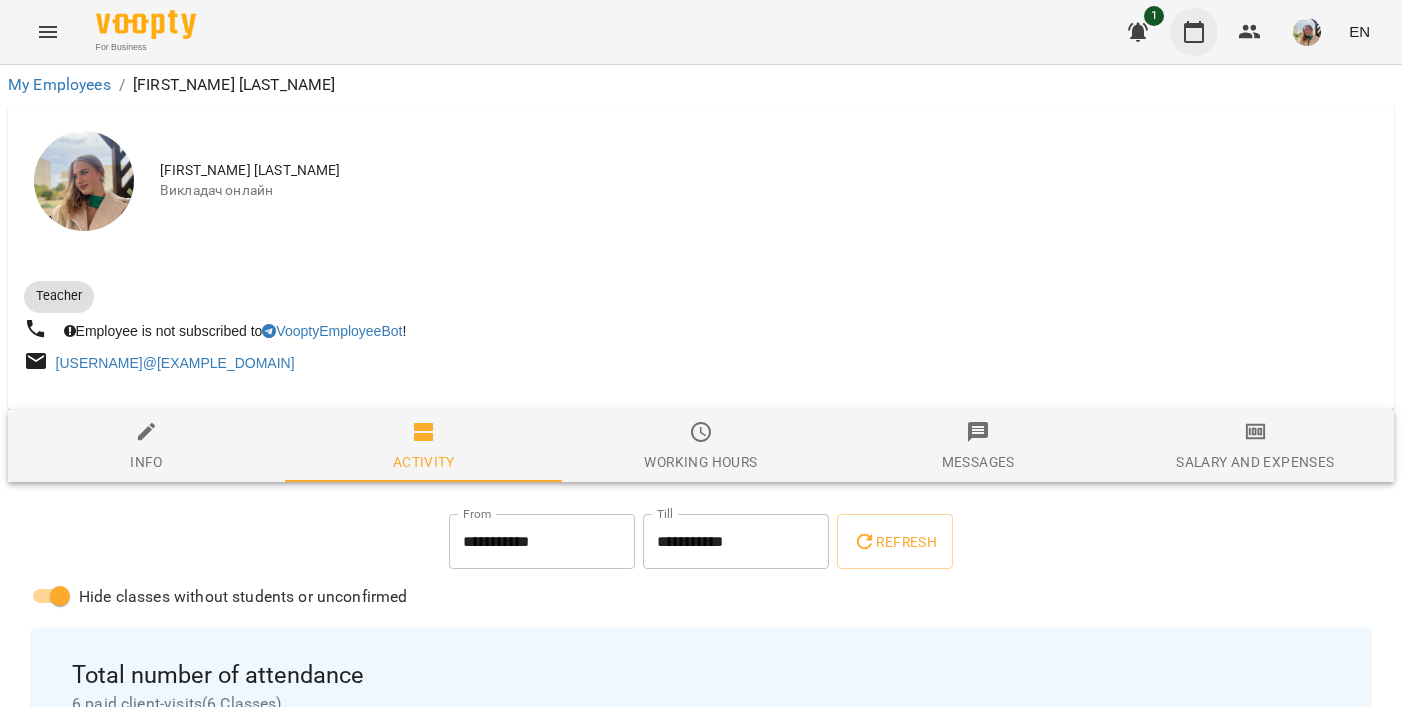 click 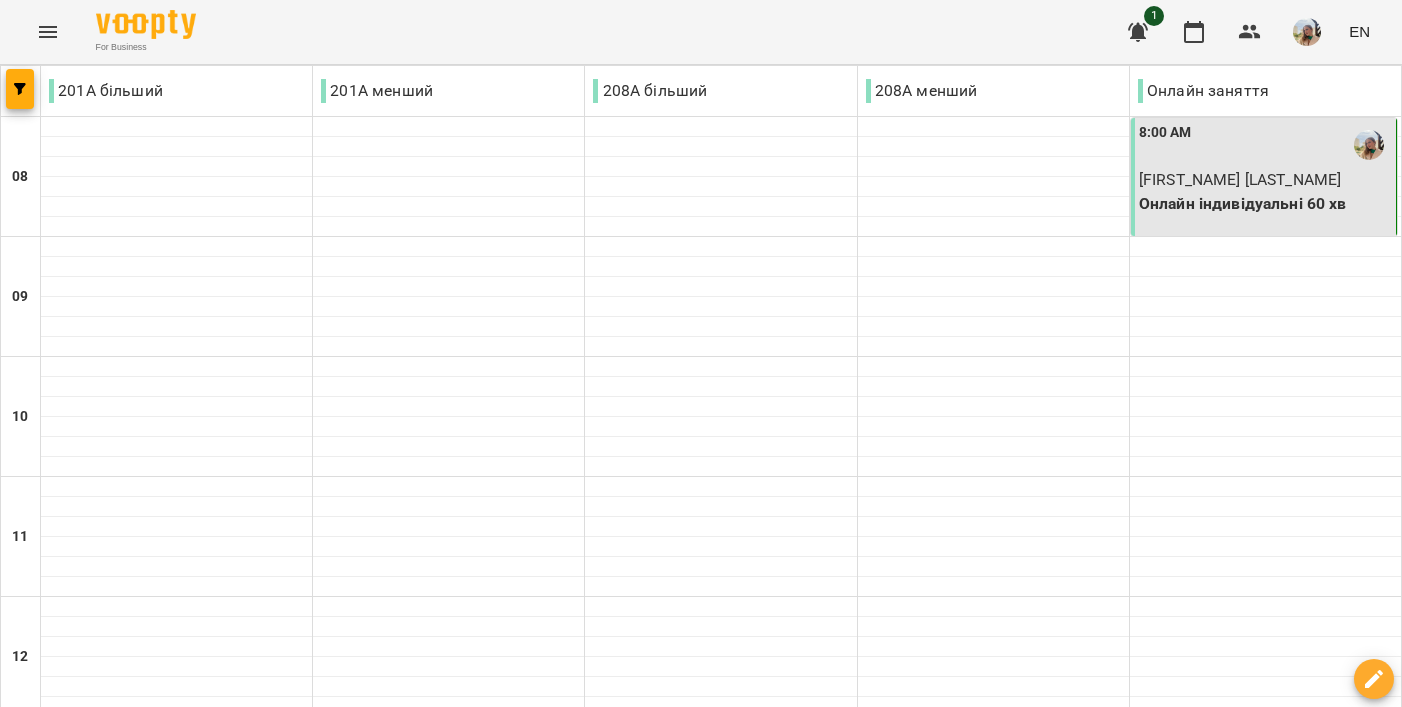 click at bounding box center (820, 1888) 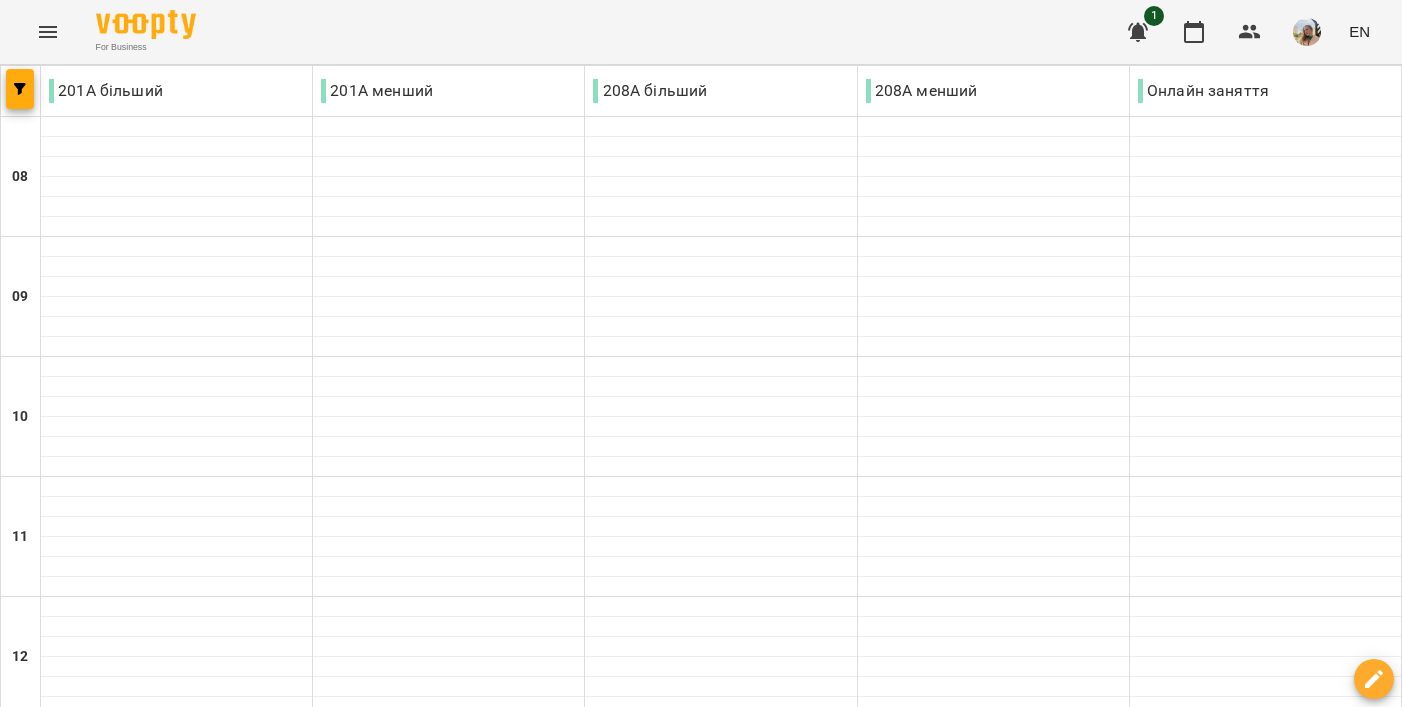 click 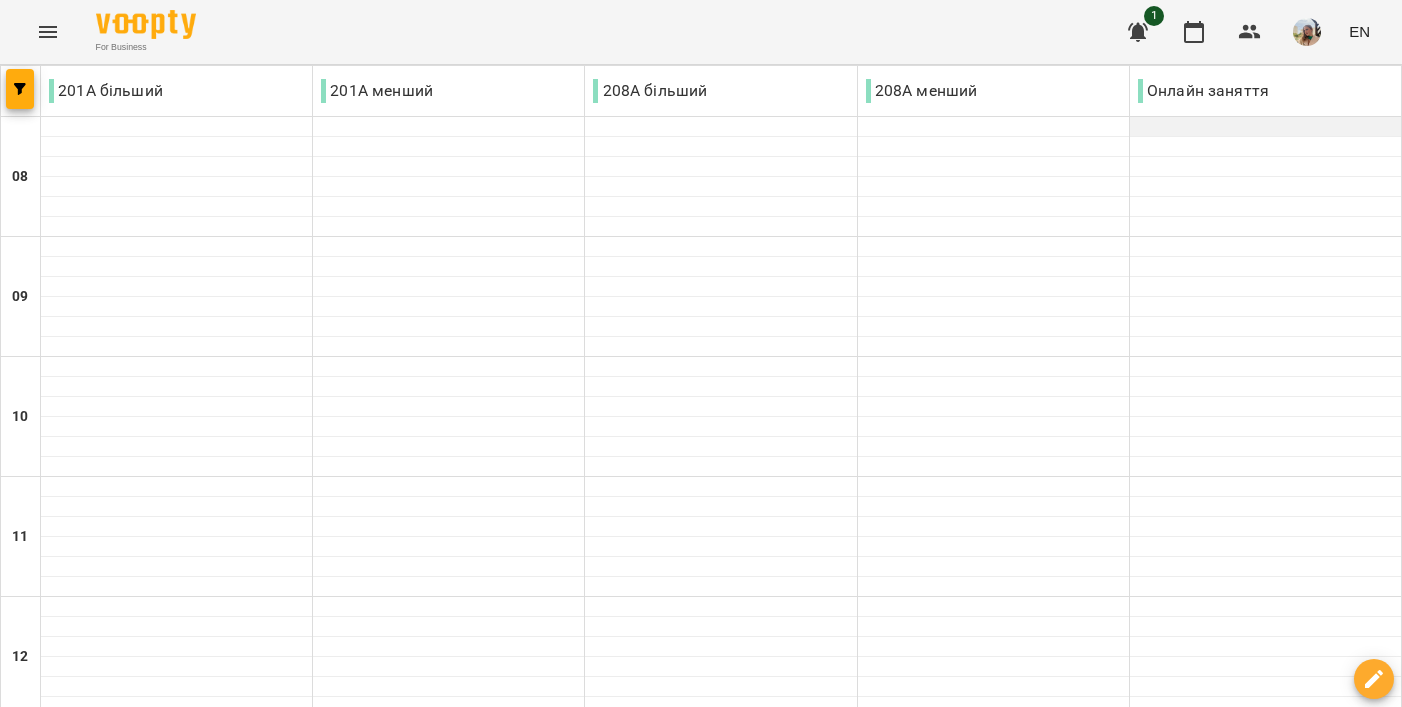 click at bounding box center [1265, 127] 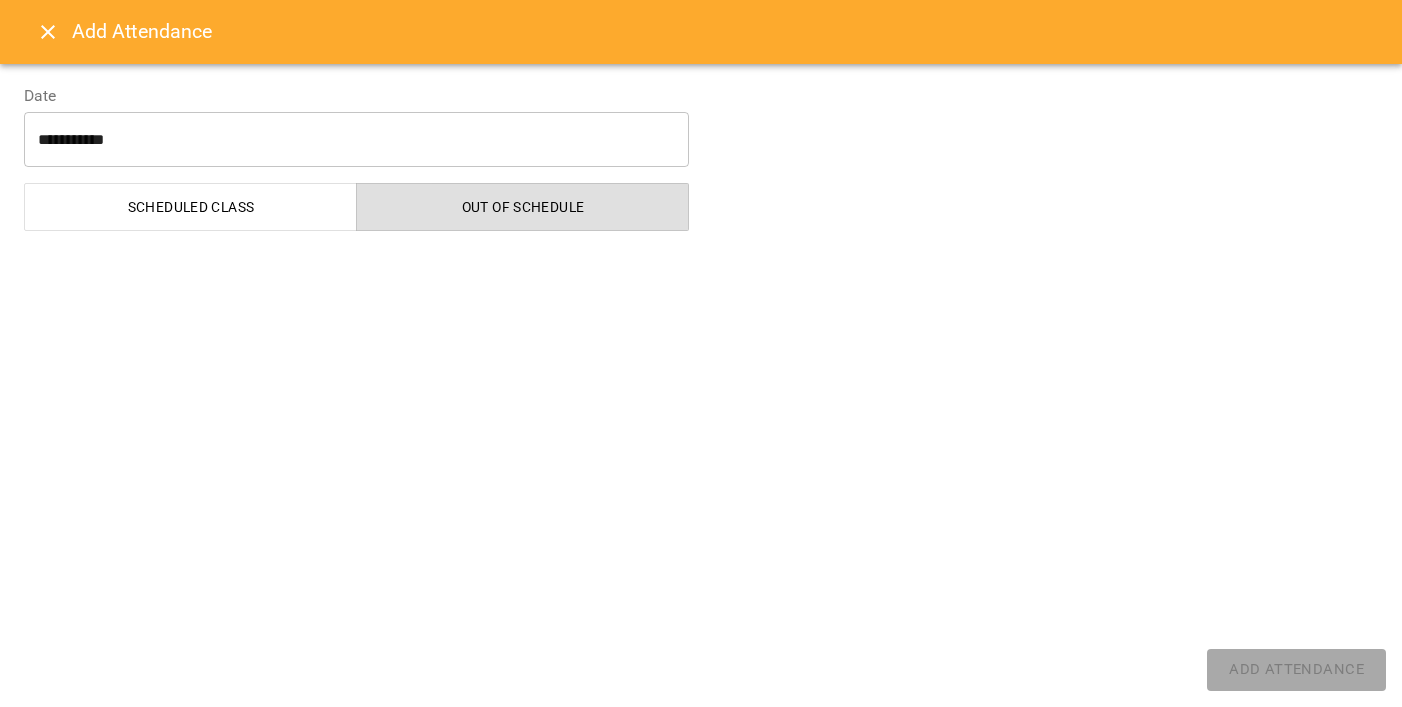 select on "**********" 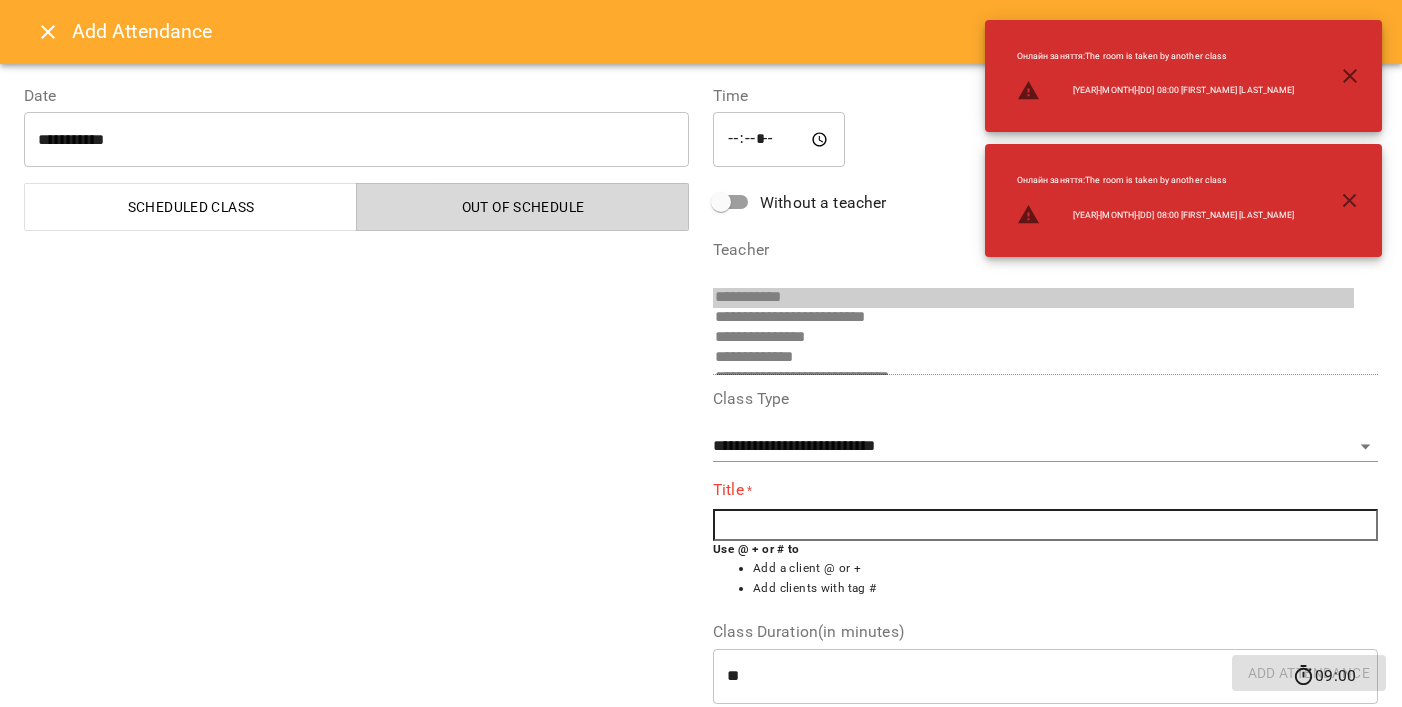 click on "**********" at bounding box center [356, 490] 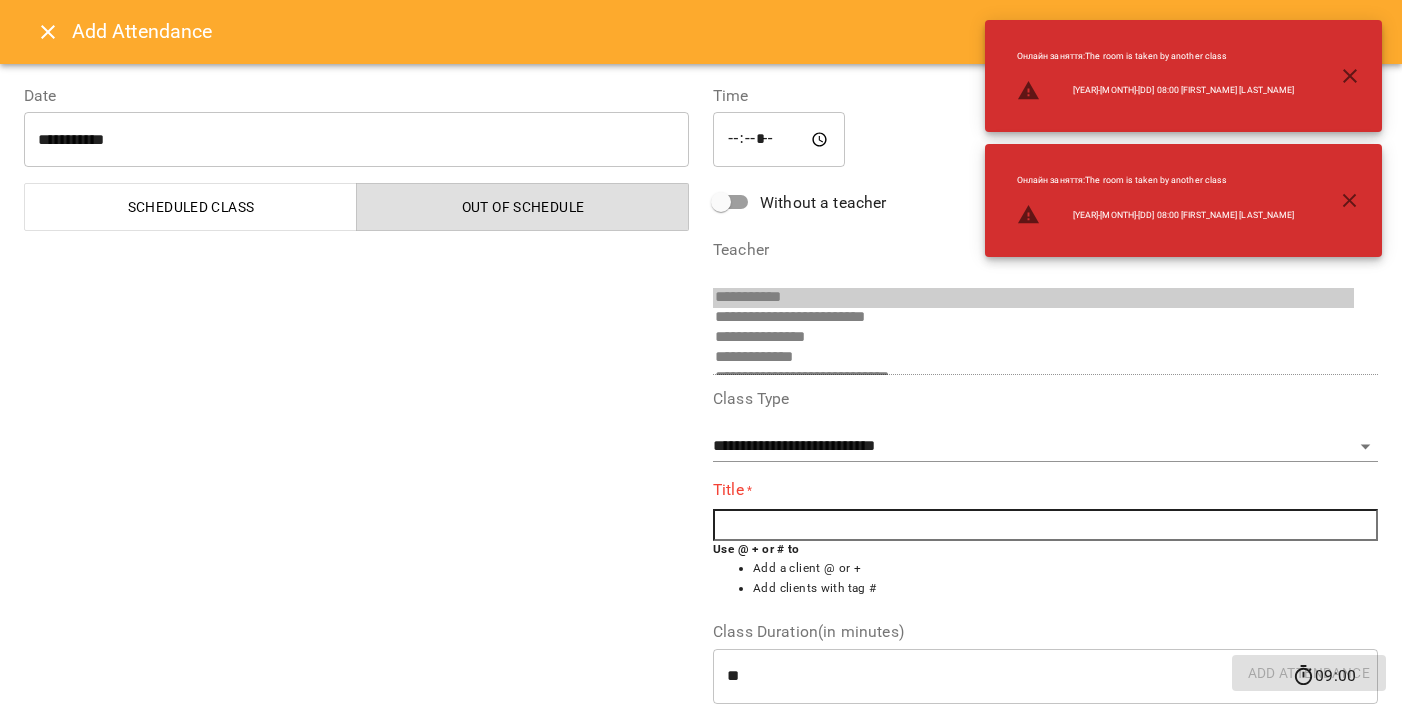 click at bounding box center [1045, 525] 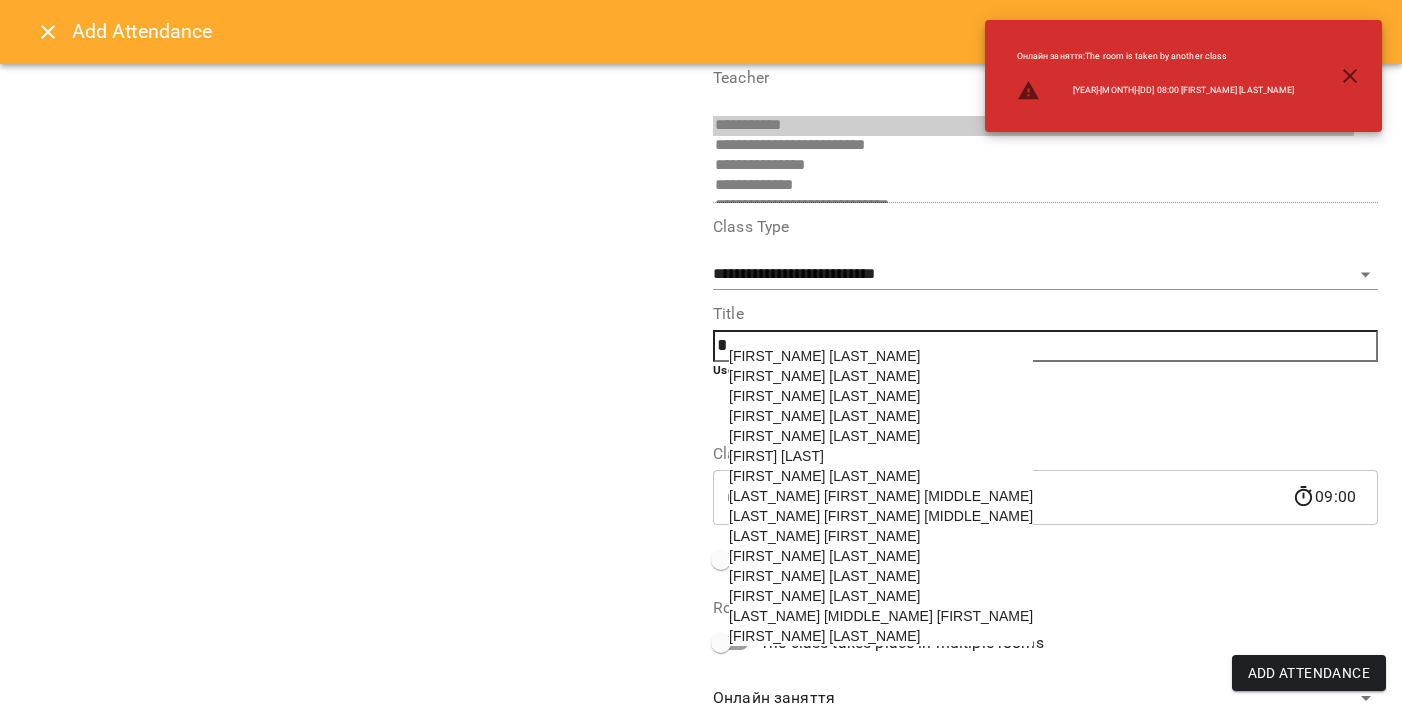 scroll, scrollTop: 212, scrollLeft: 0, axis: vertical 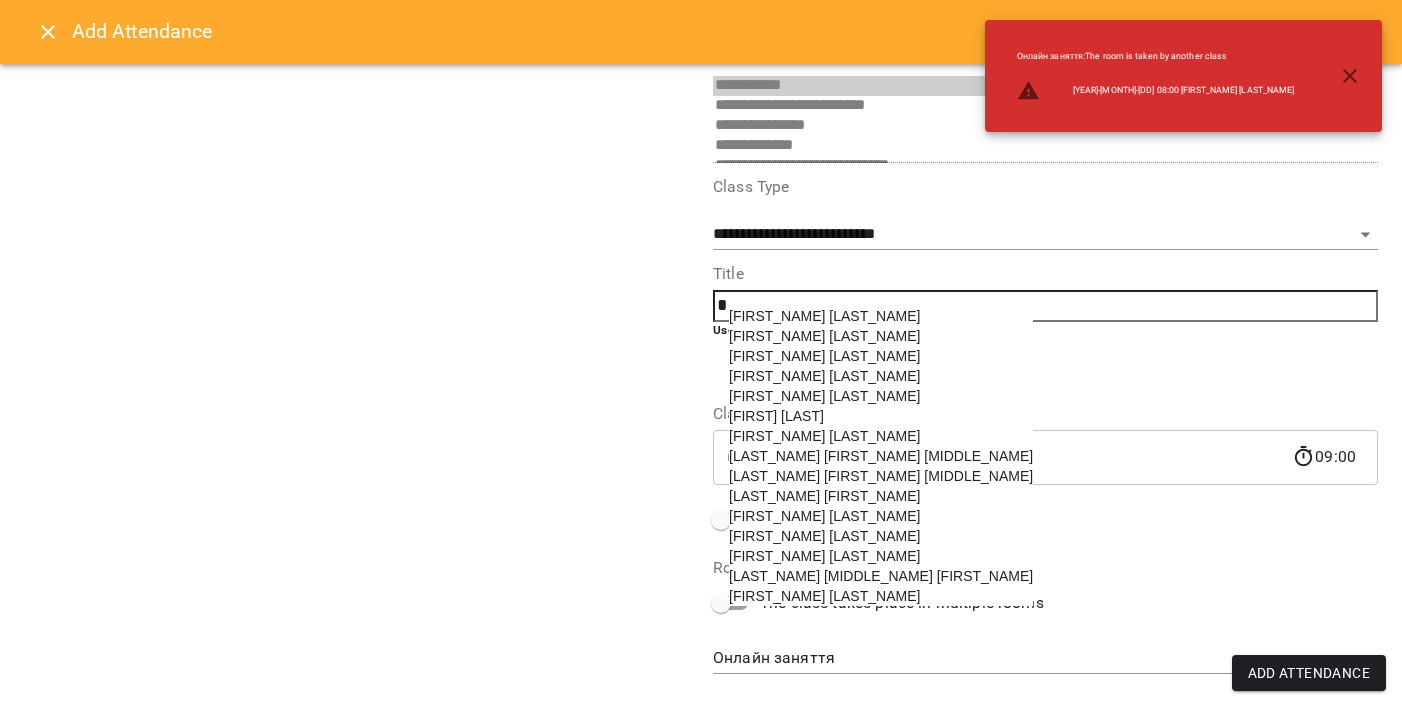 click on "[FIRST_NAME] [LAST_NAME]" at bounding box center [824, 516] 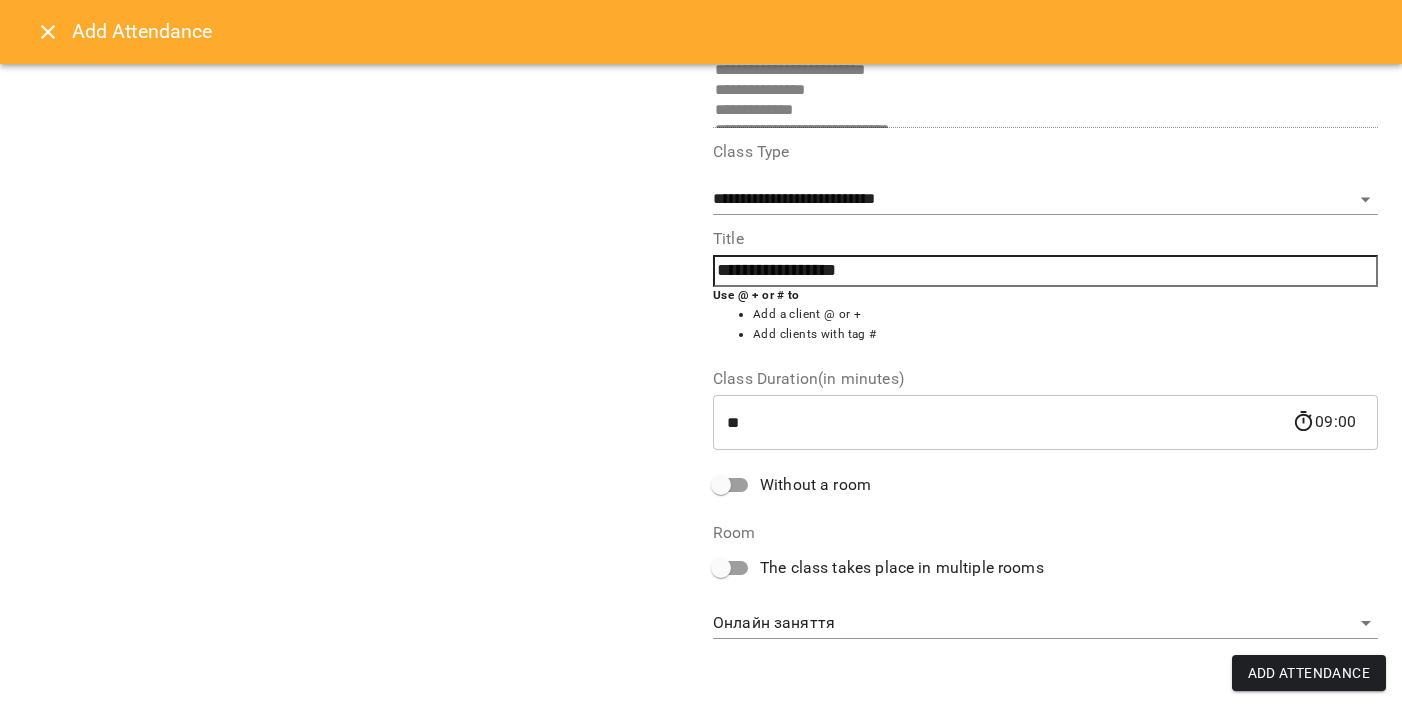 scroll, scrollTop: 246, scrollLeft: 0, axis: vertical 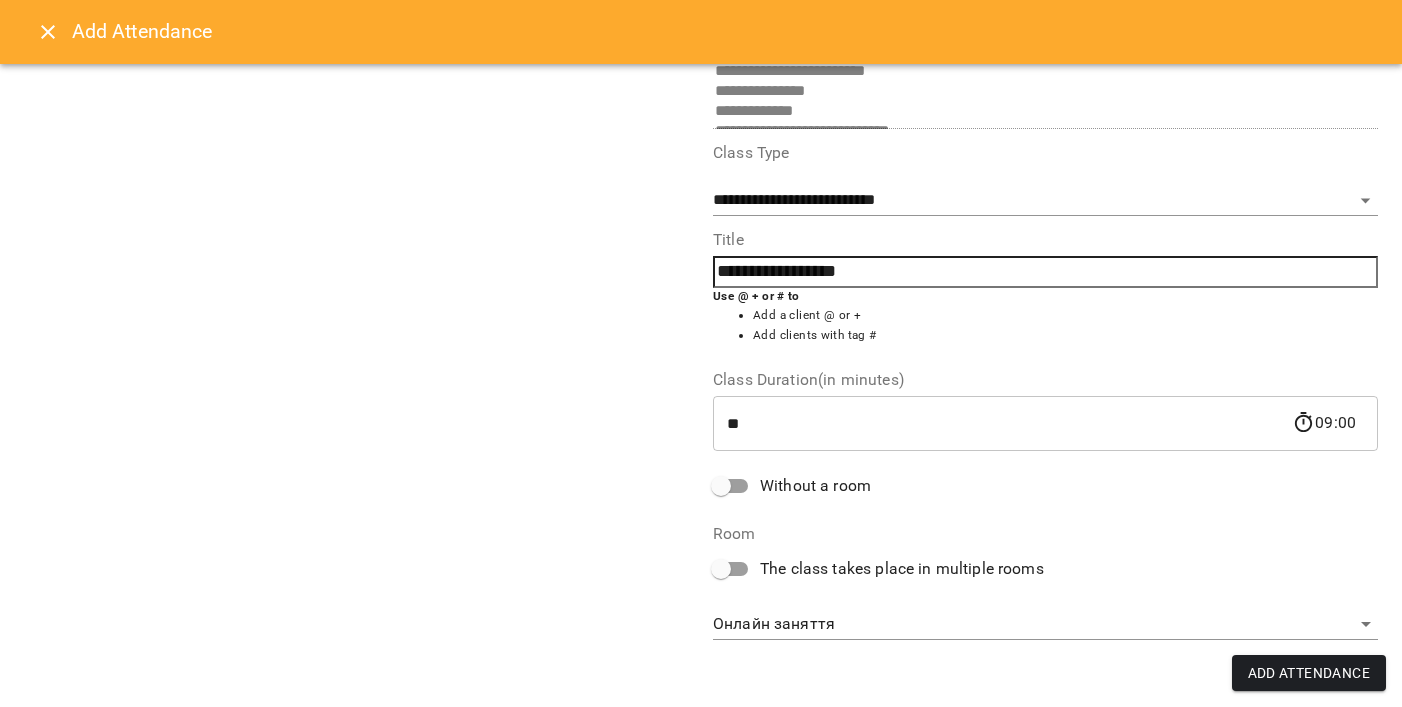 click on "Add Attendance" at bounding box center [1309, 673] 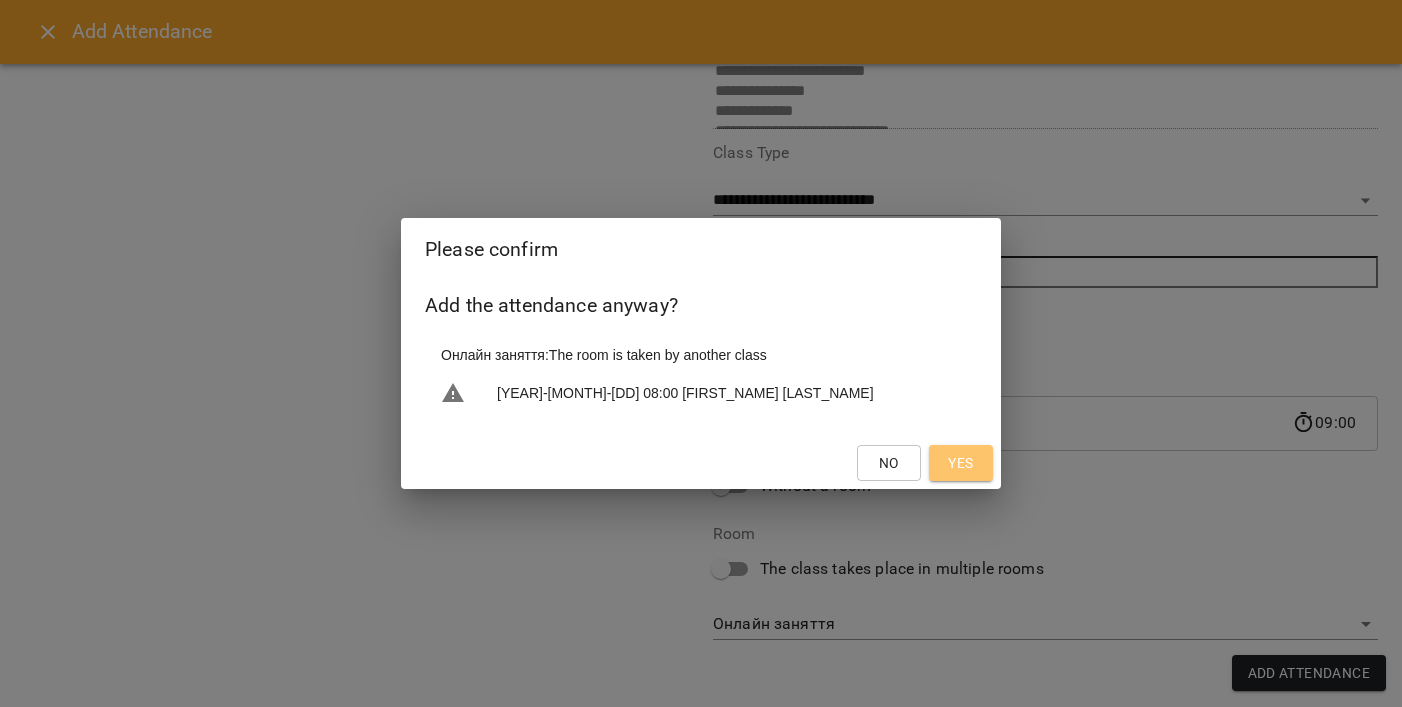 click on "Yes" at bounding box center [961, 463] 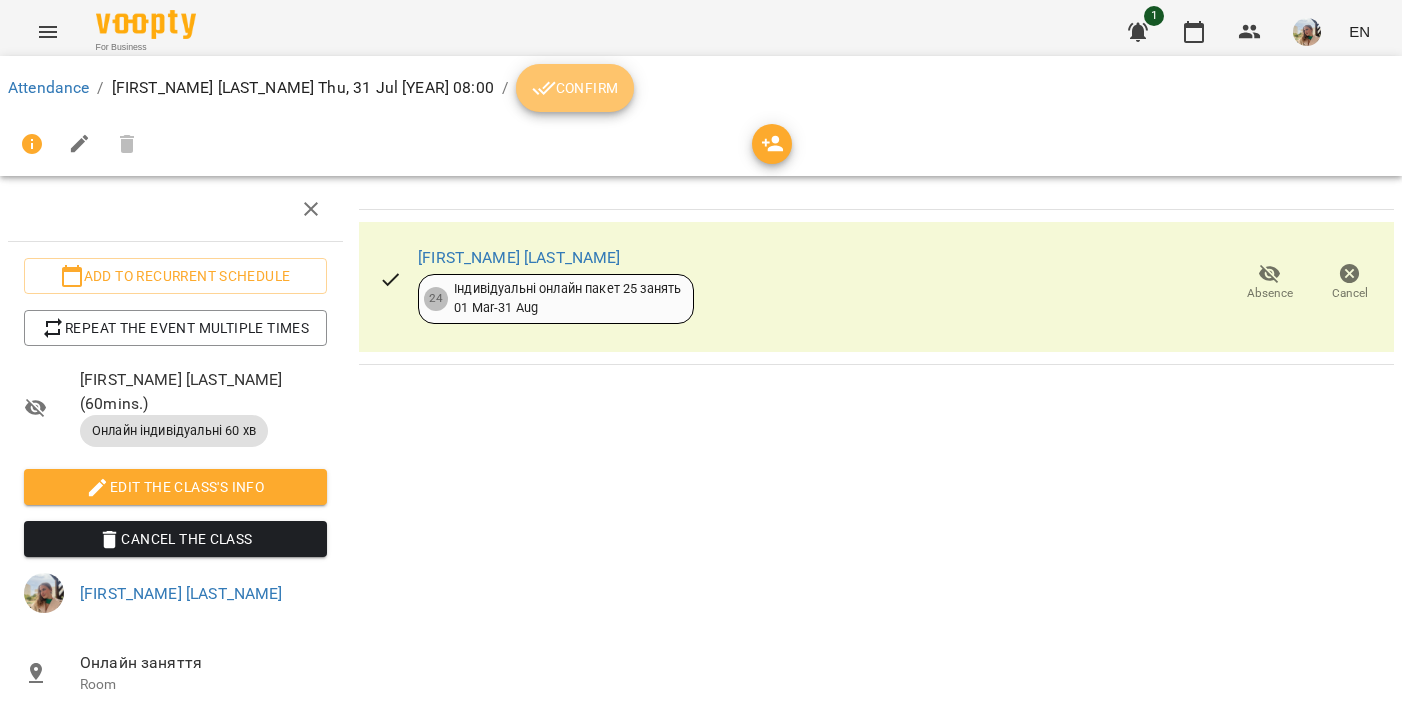 click 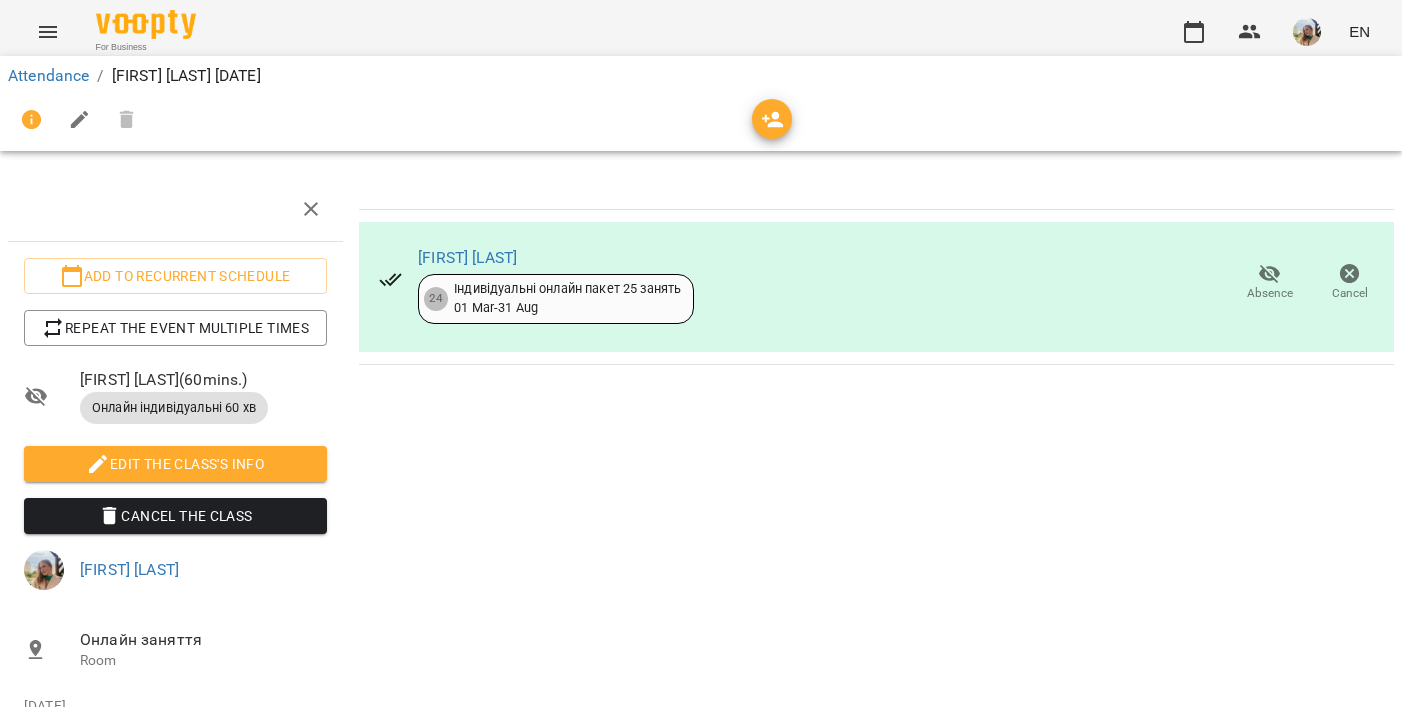 scroll, scrollTop: 0, scrollLeft: 0, axis: both 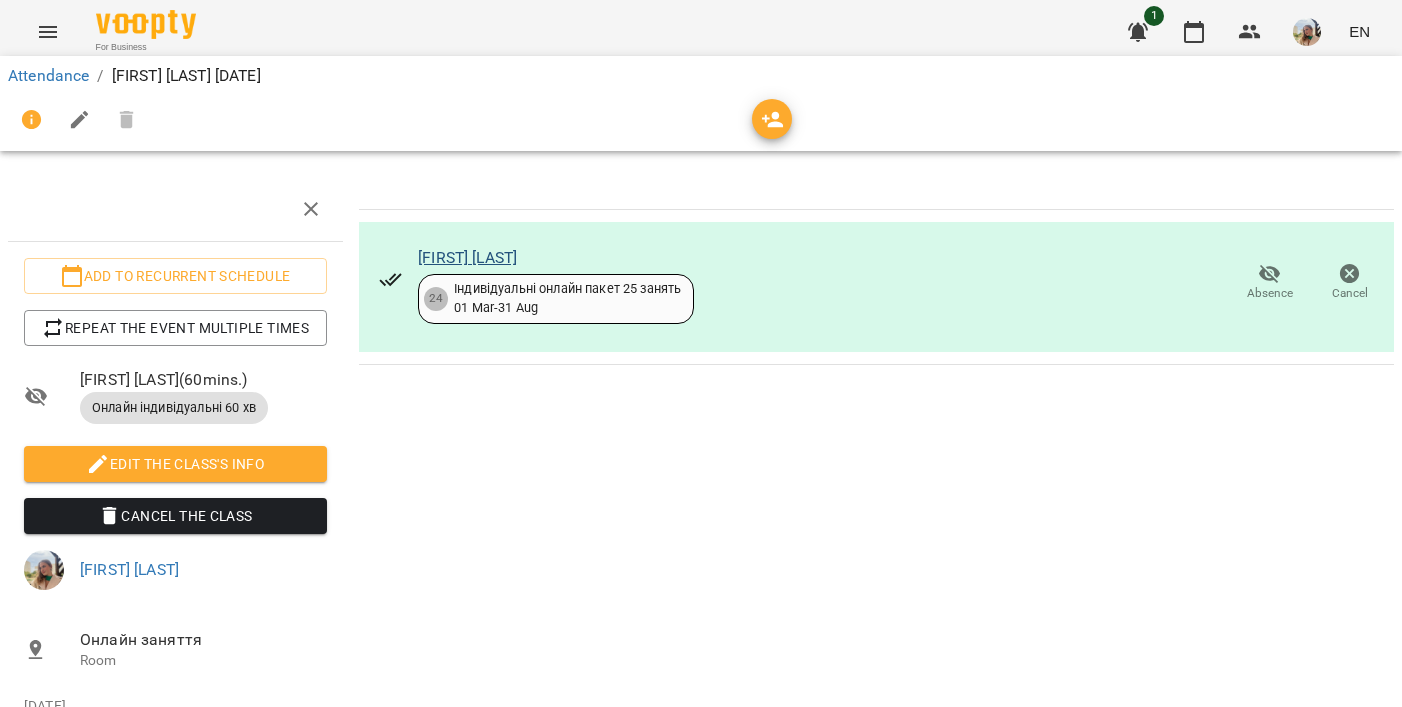 click on "[FIRST] [LAST]" at bounding box center (467, 257) 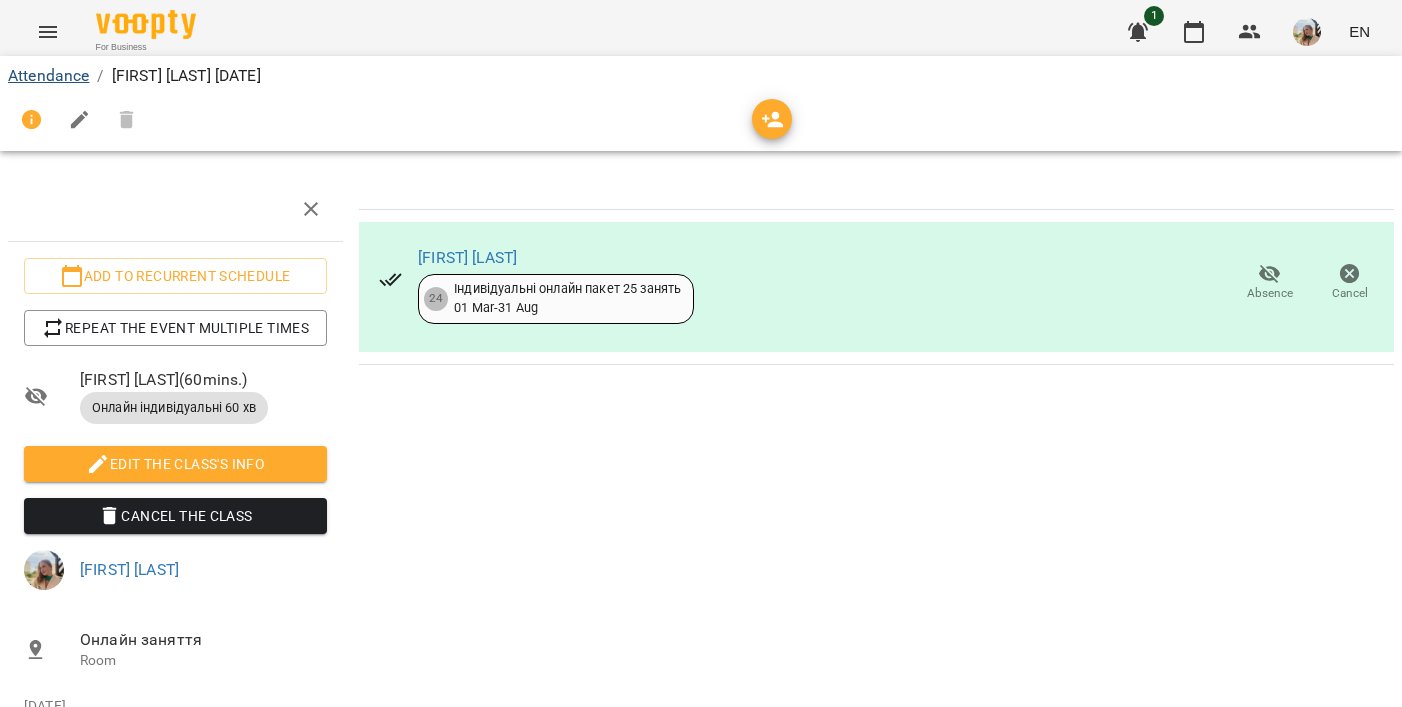 click on "Attendance" at bounding box center [48, 75] 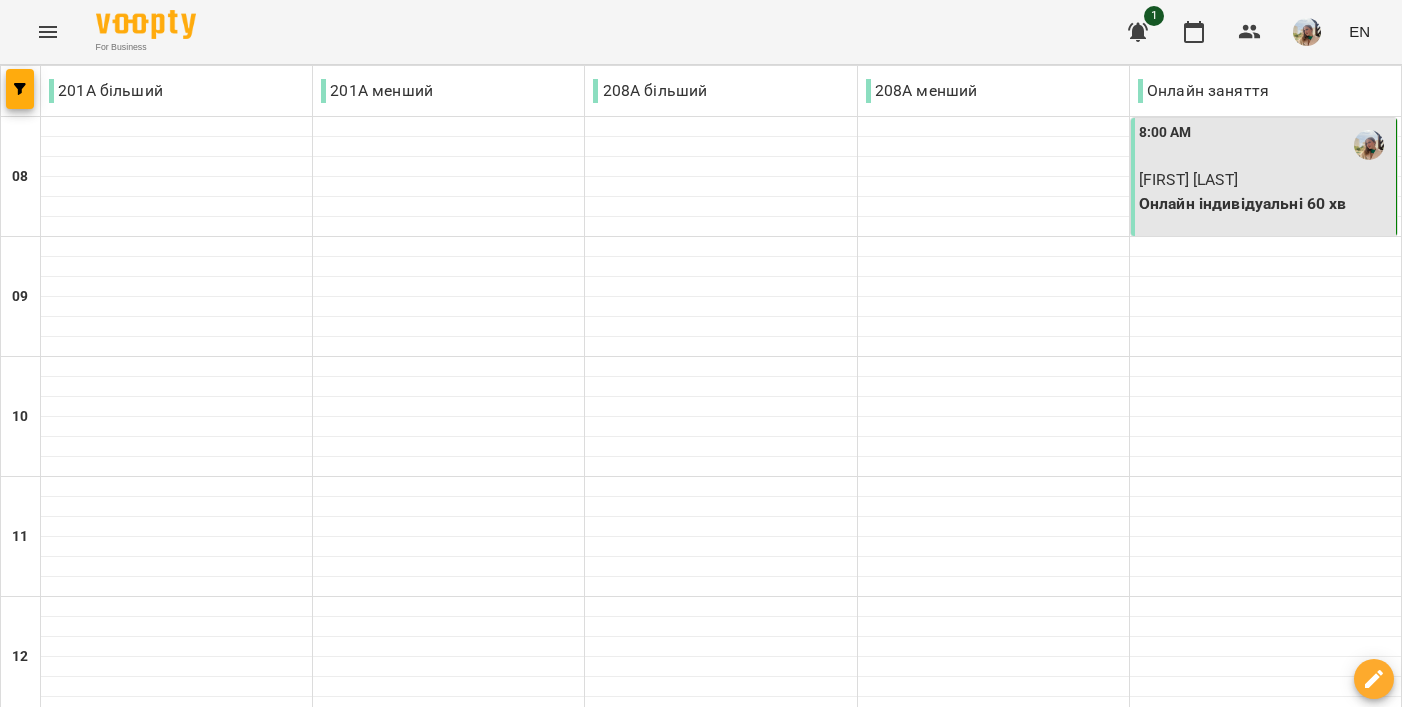 click at bounding box center (581, 1888) 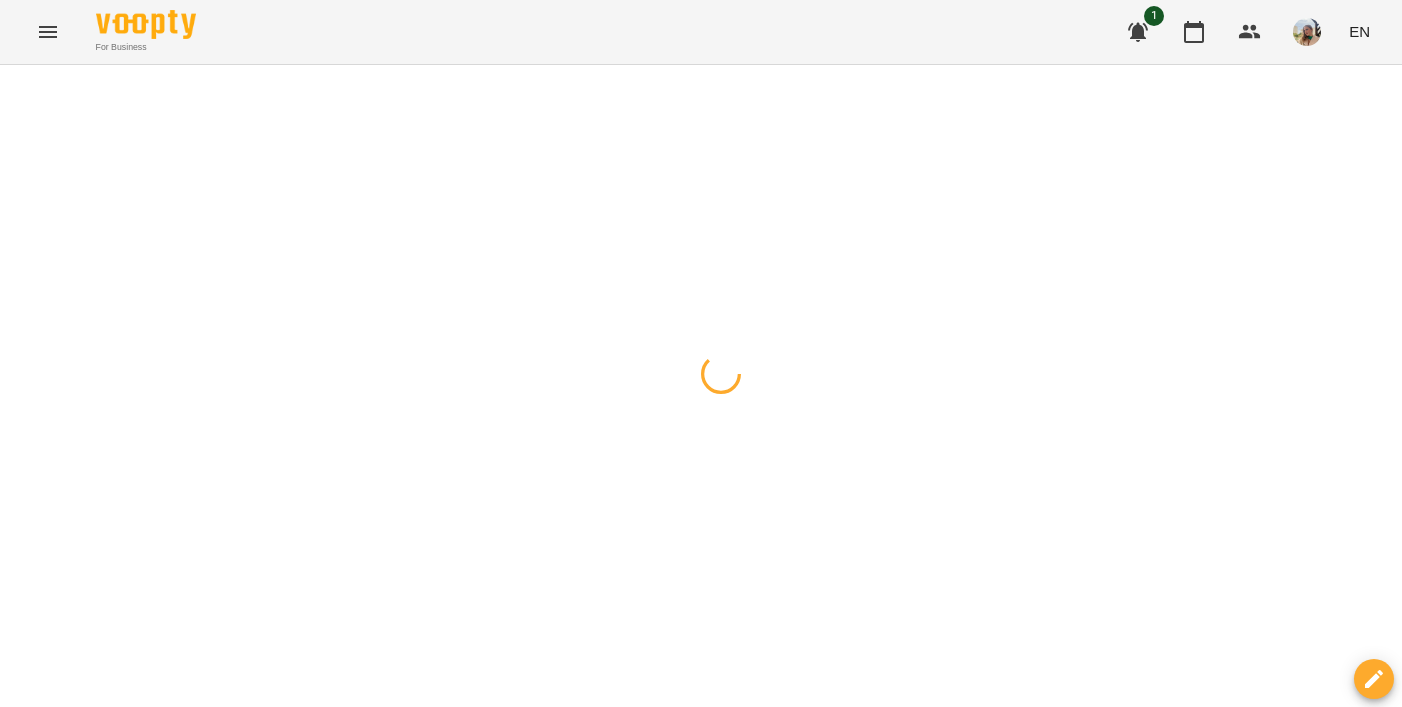 click at bounding box center [701, 65] 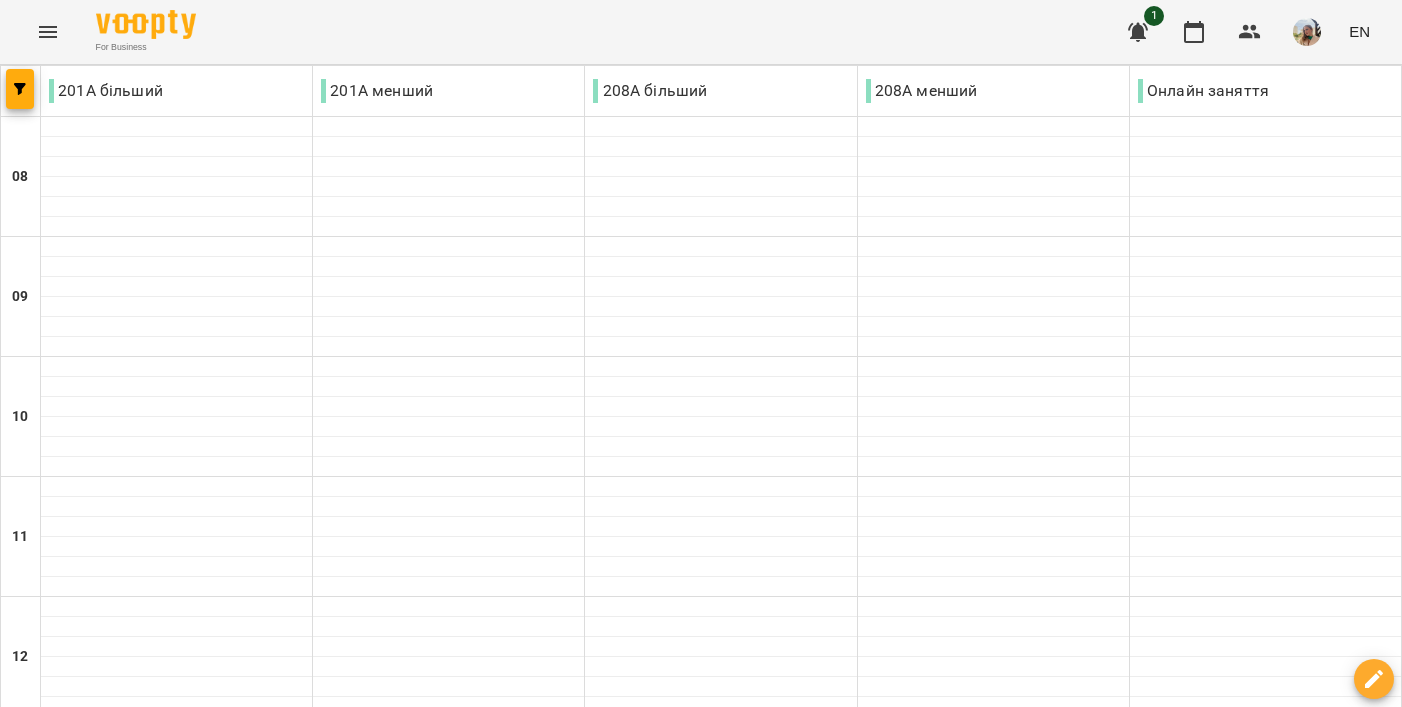 click at bounding box center (581, 1888) 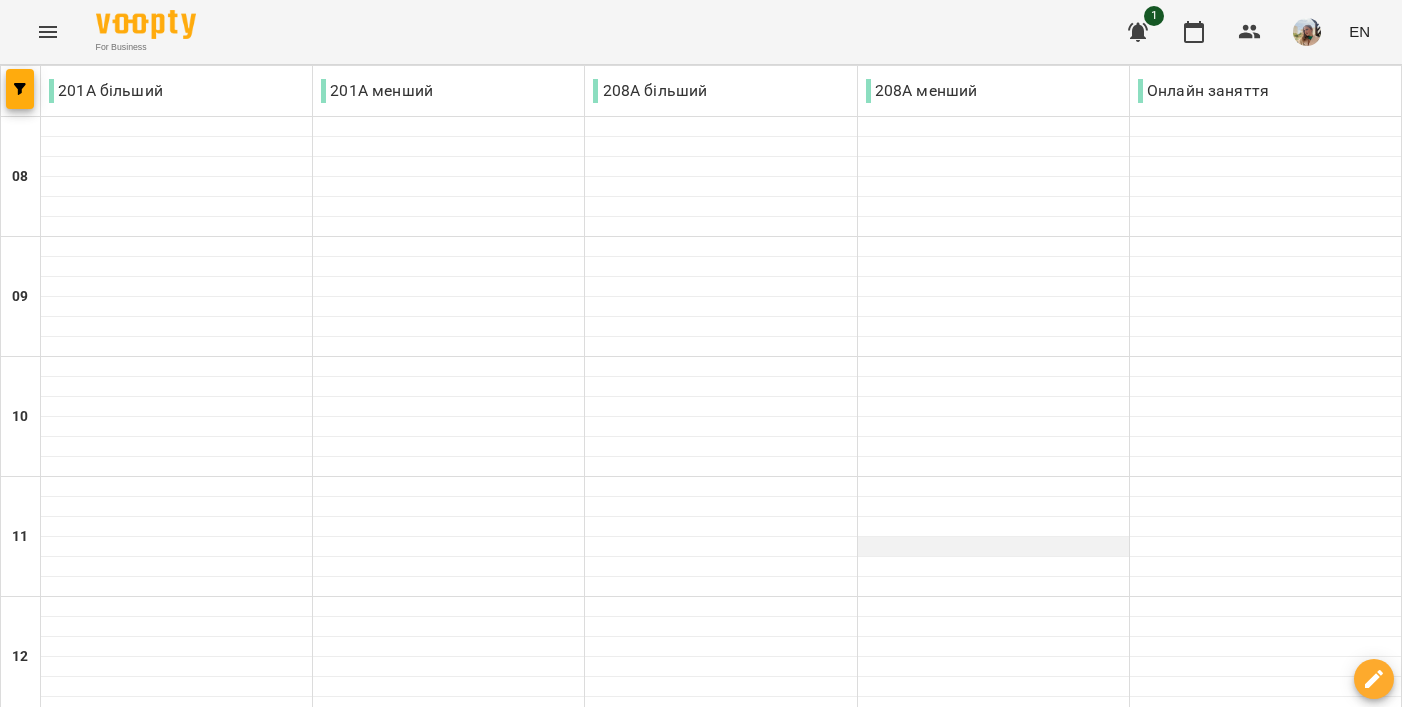 scroll, scrollTop: 54, scrollLeft: 0, axis: vertical 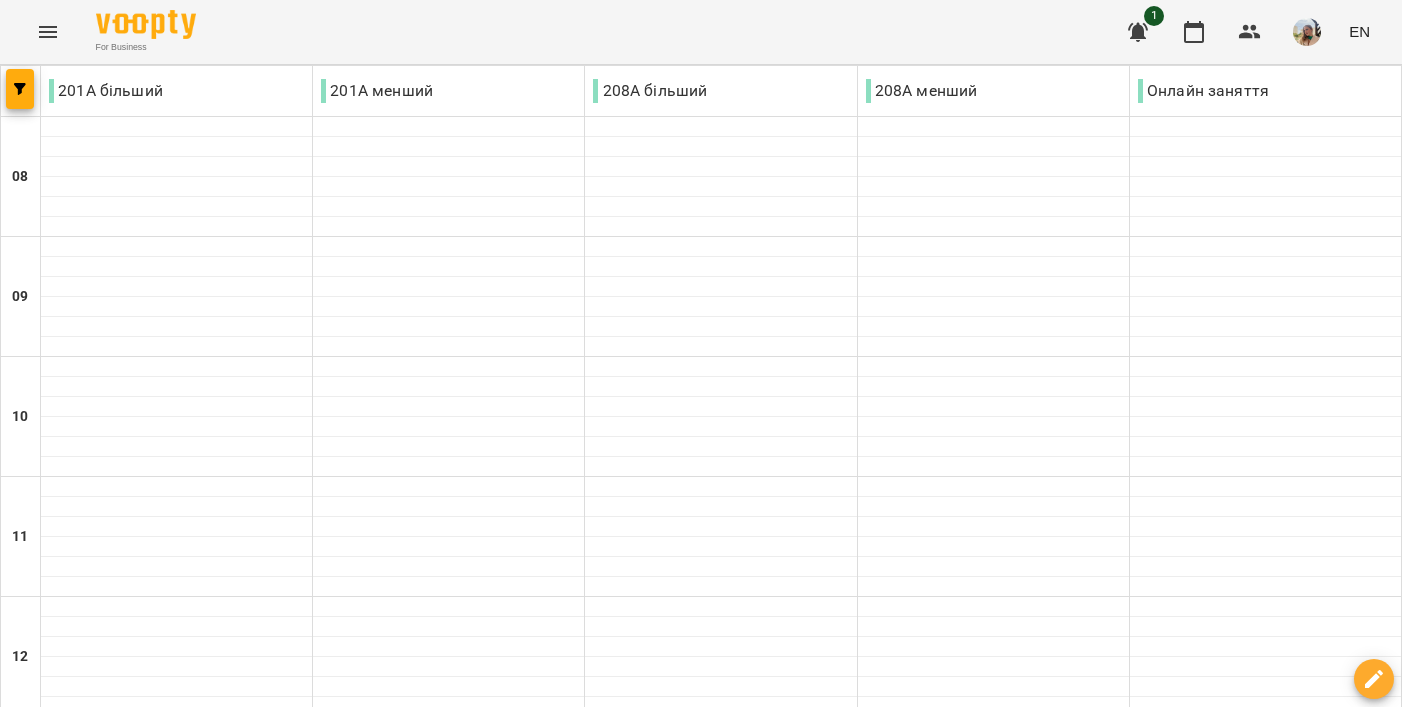 click on "Thu 03 Jul" at bounding box center [622, 1829] 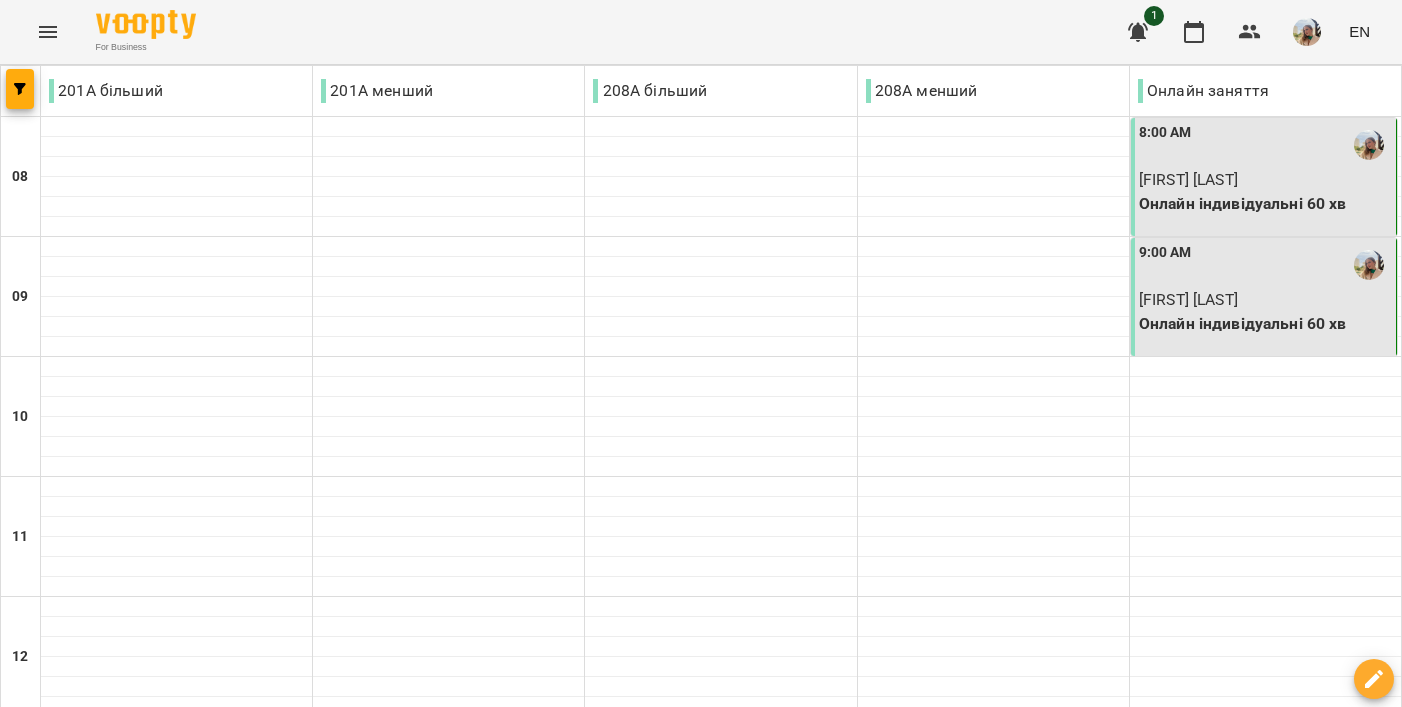 click at bounding box center (1307, 32) 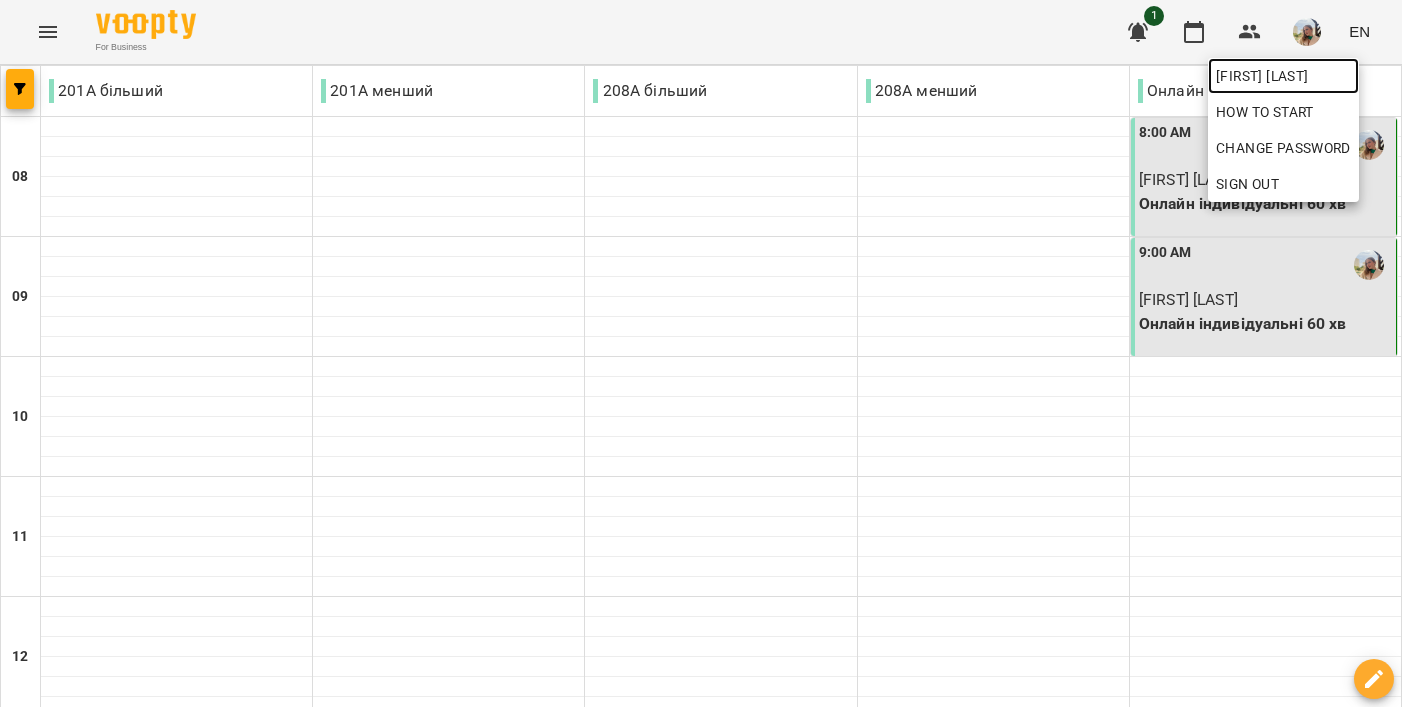 click on "[FIRST_NAME] [LAST_NAME]" at bounding box center (1283, 76) 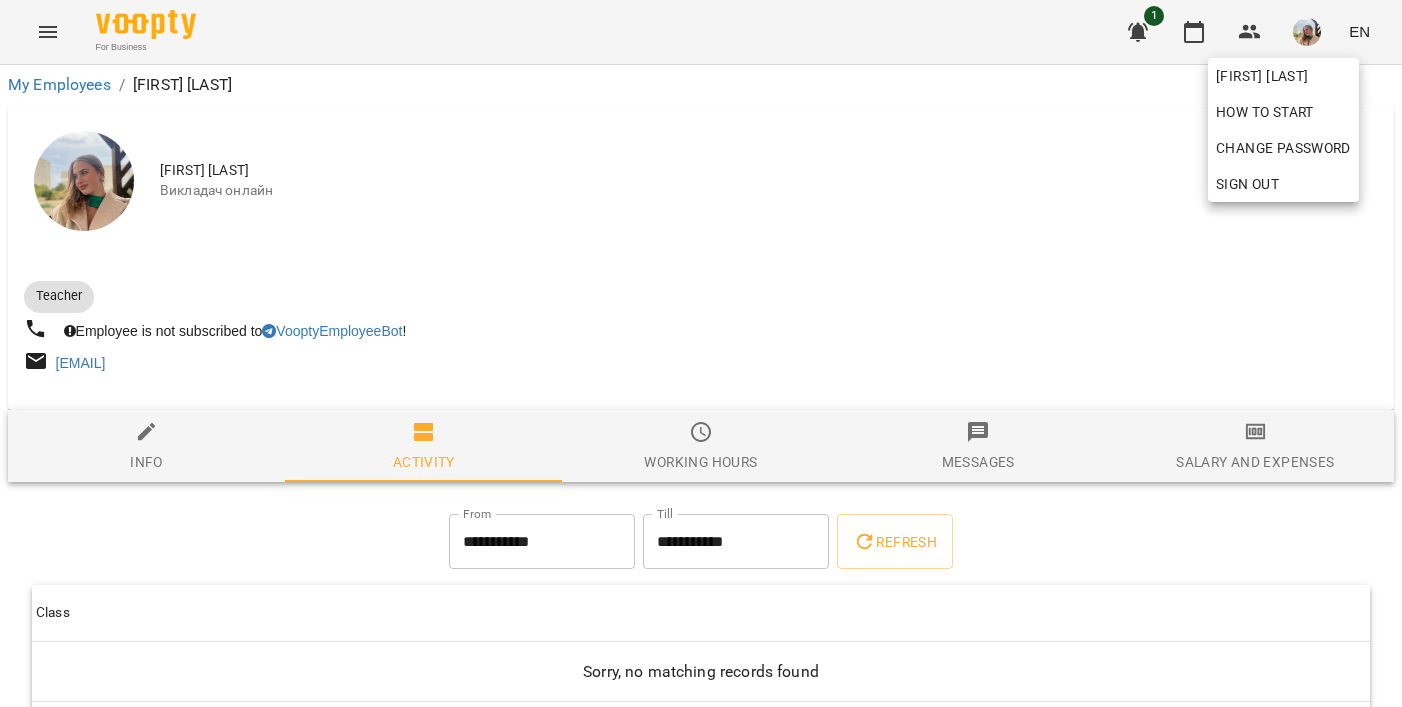 click at bounding box center [701, 353] 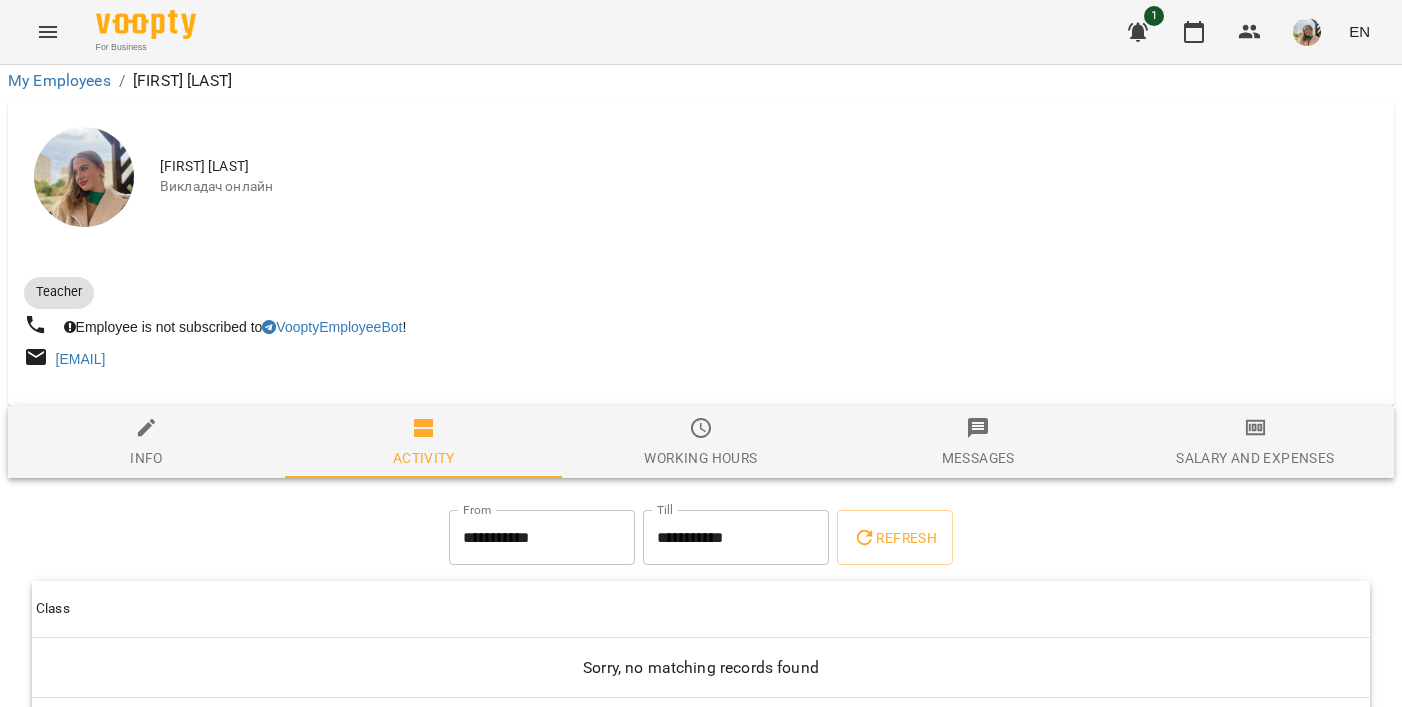 scroll, scrollTop: 80, scrollLeft: 0, axis: vertical 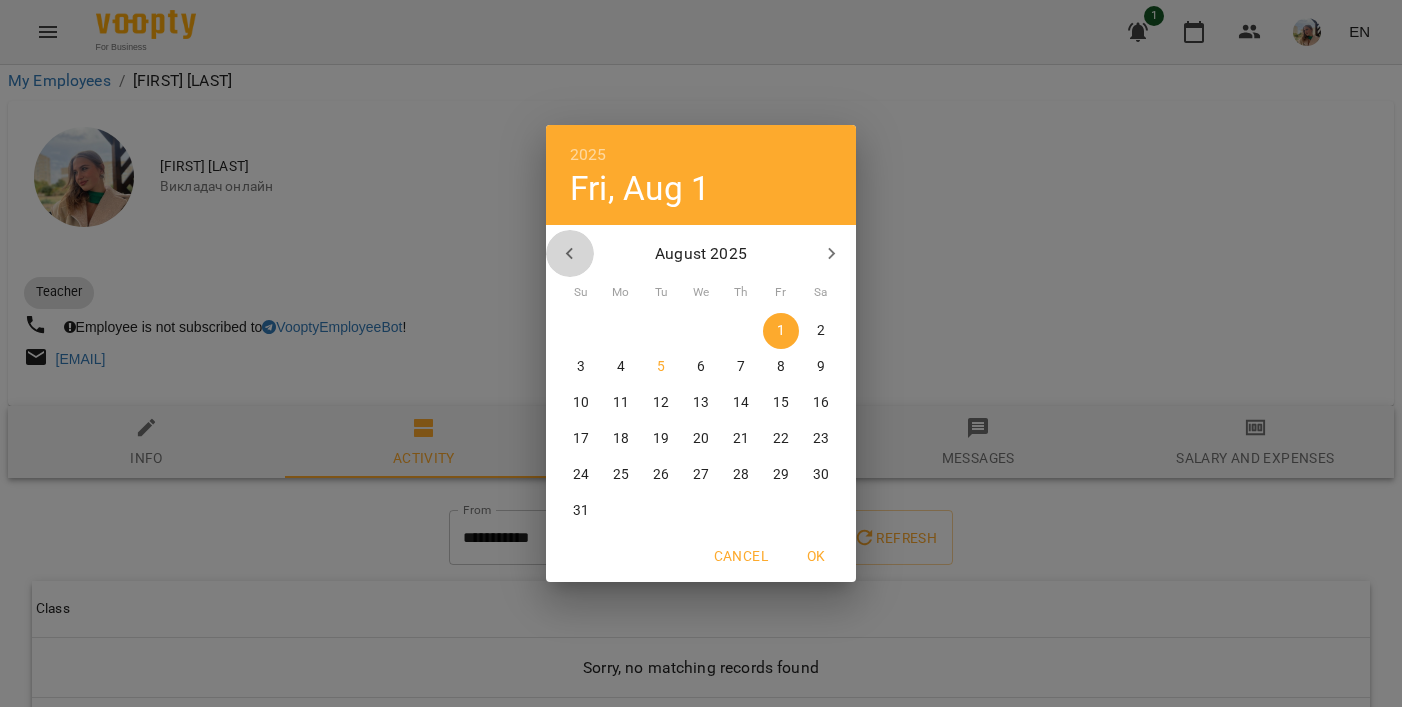 click 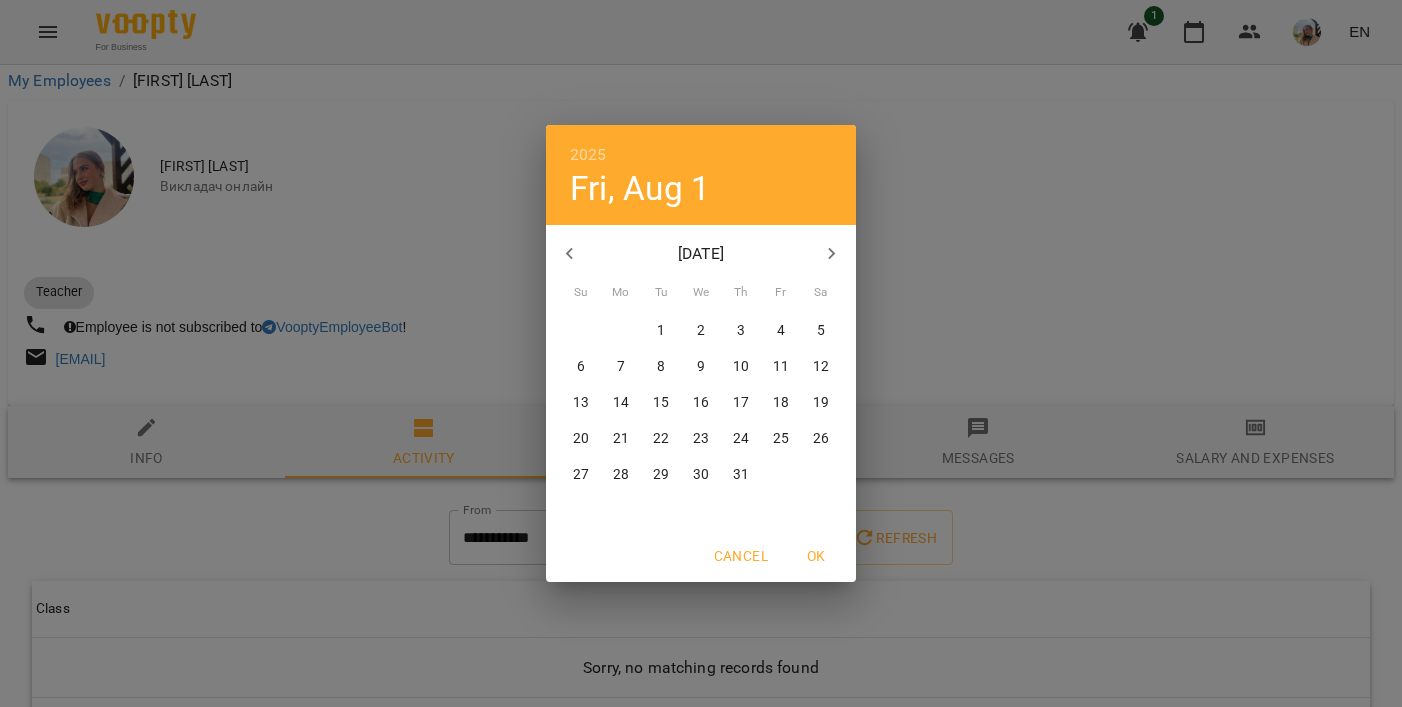 click on "1" at bounding box center [661, 331] 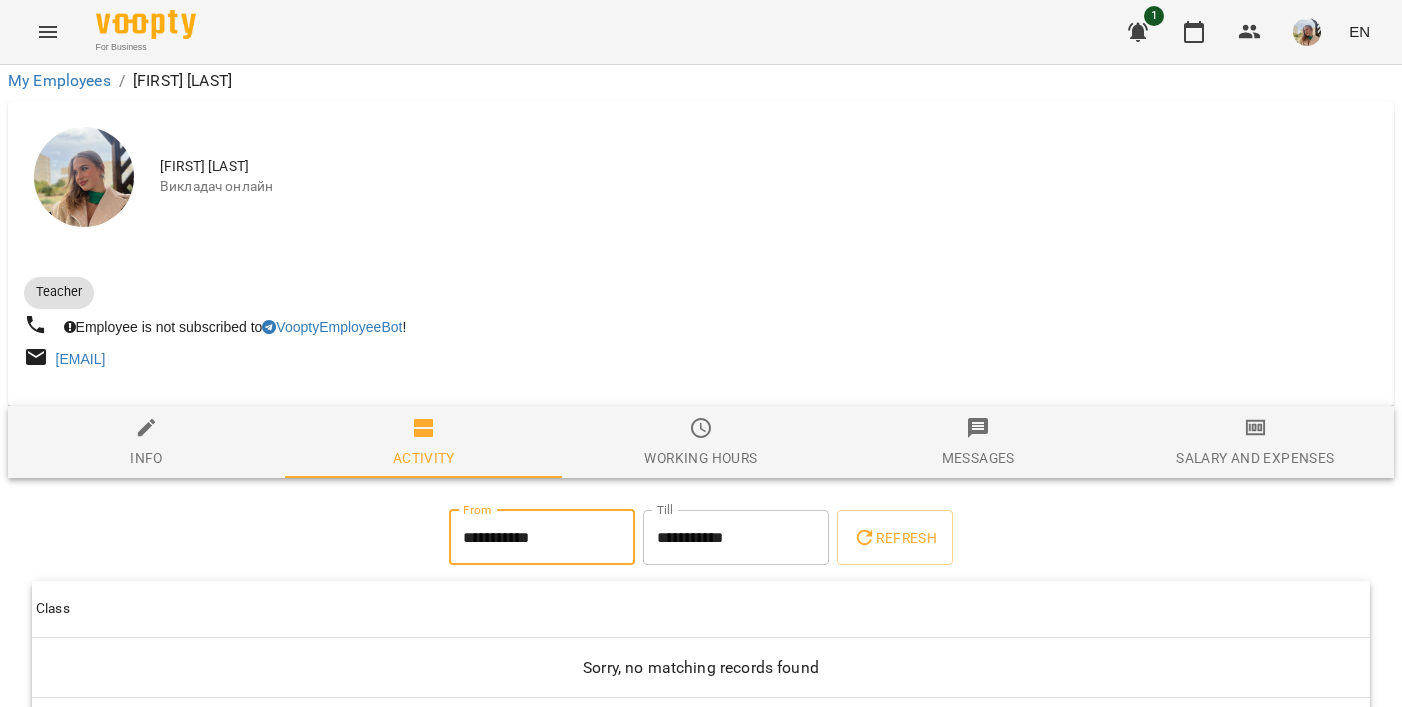 click on "**********" at bounding box center [736, 538] 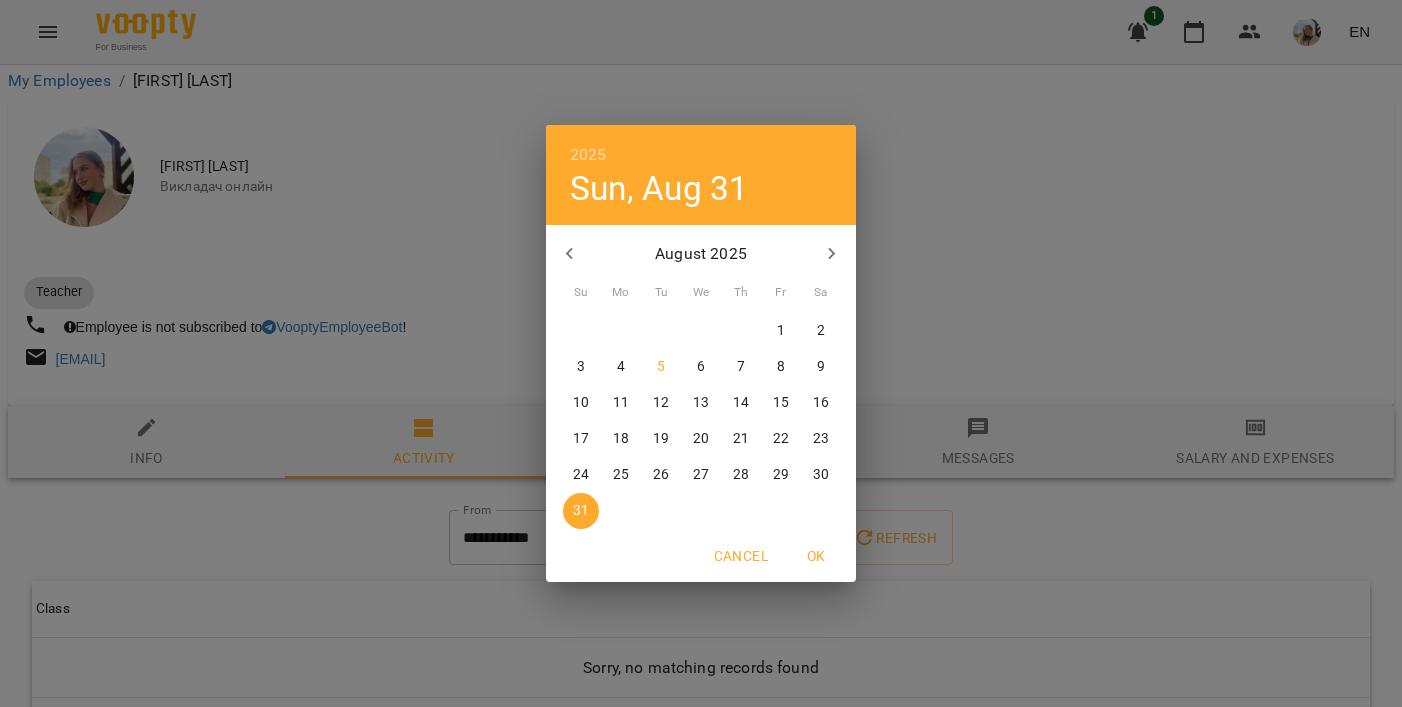 click 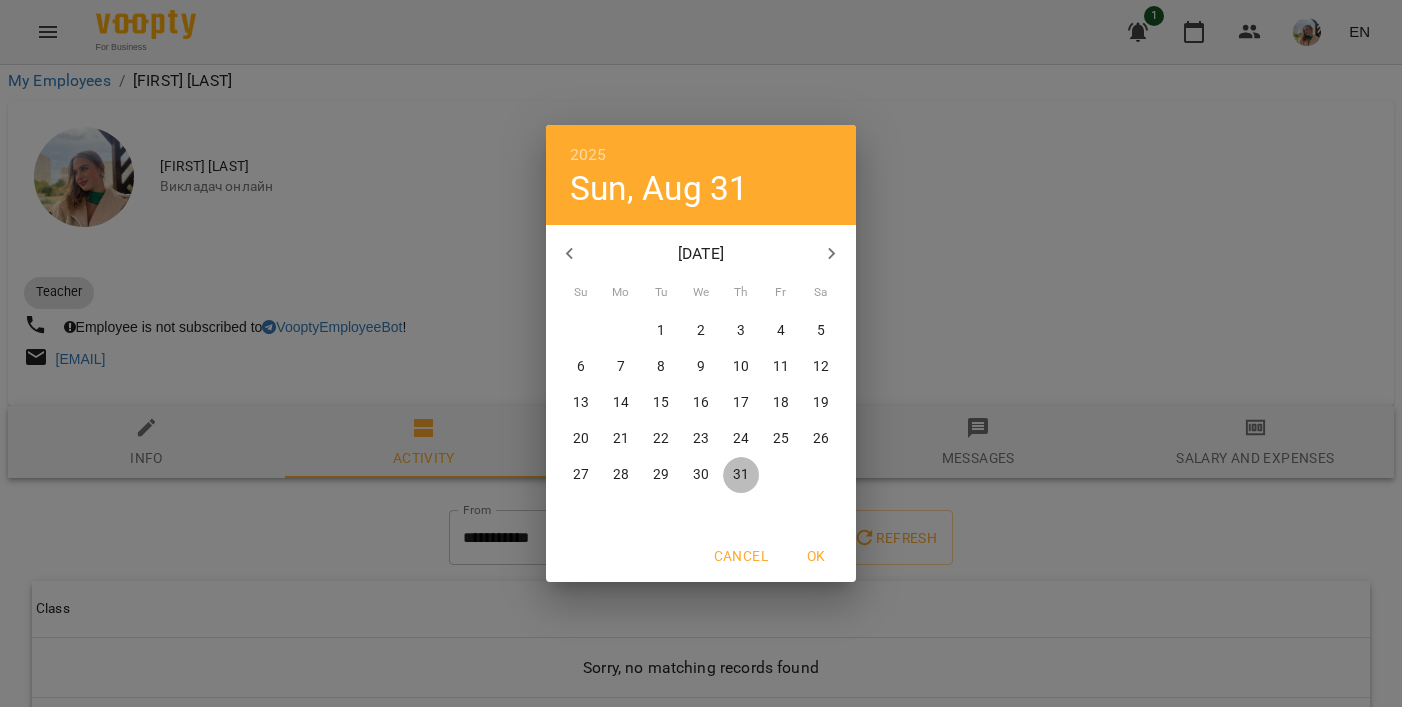 click on "31" at bounding box center [741, 475] 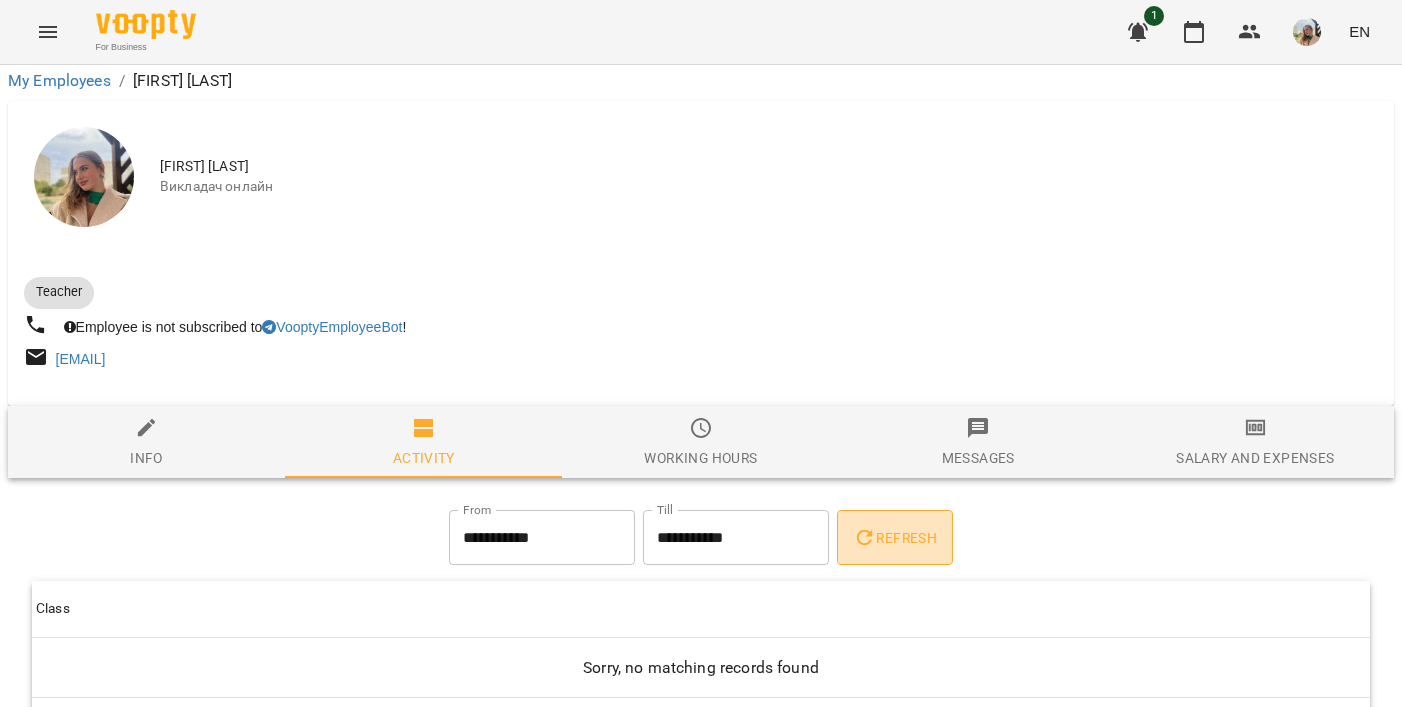 click on "Refresh" at bounding box center (895, 538) 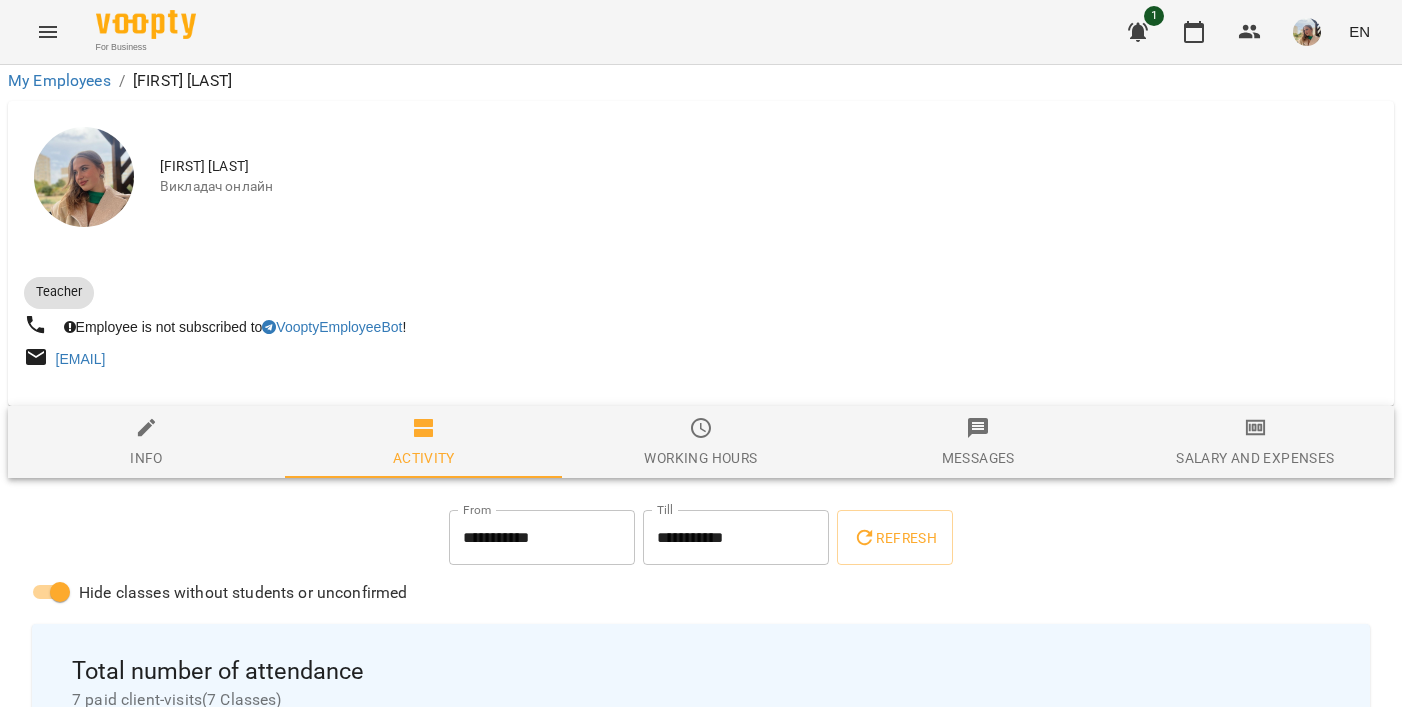 scroll, scrollTop: 1012, scrollLeft: 0, axis: vertical 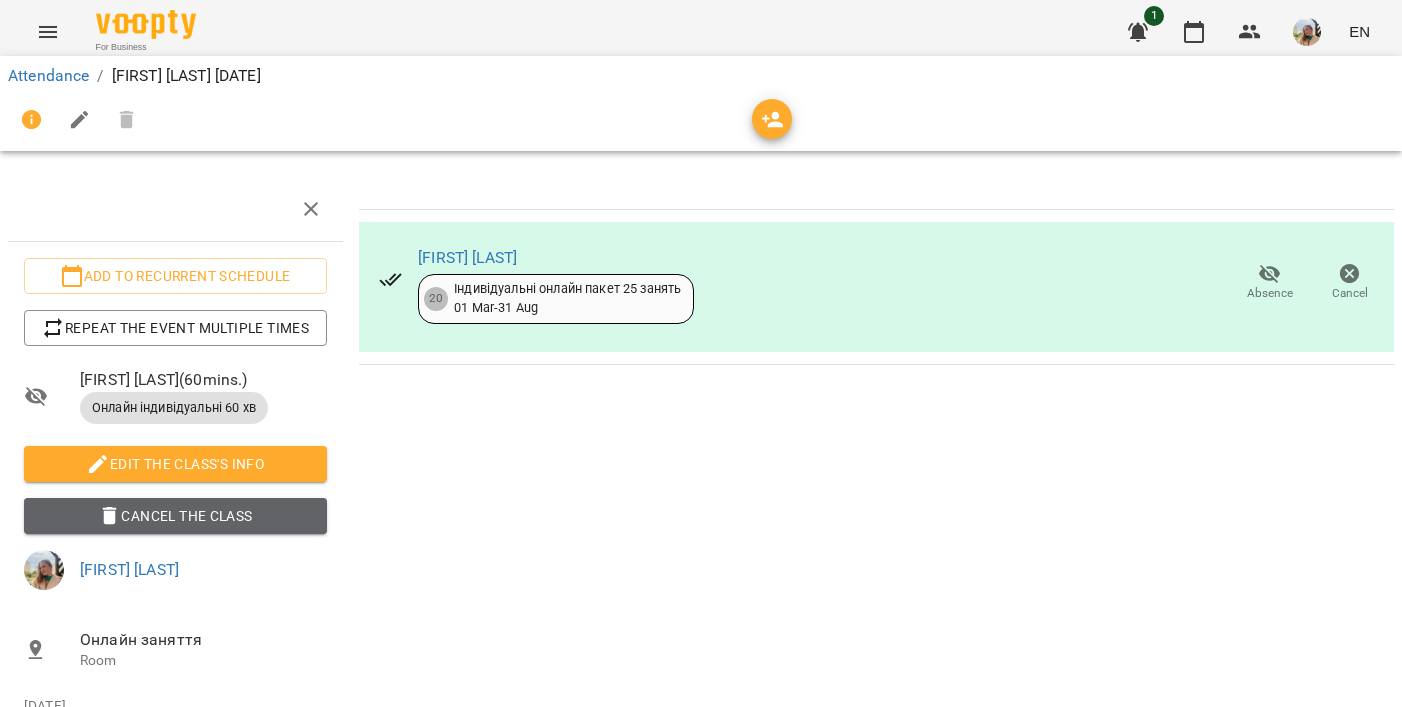 click on "Cancel the class" at bounding box center (175, 516) 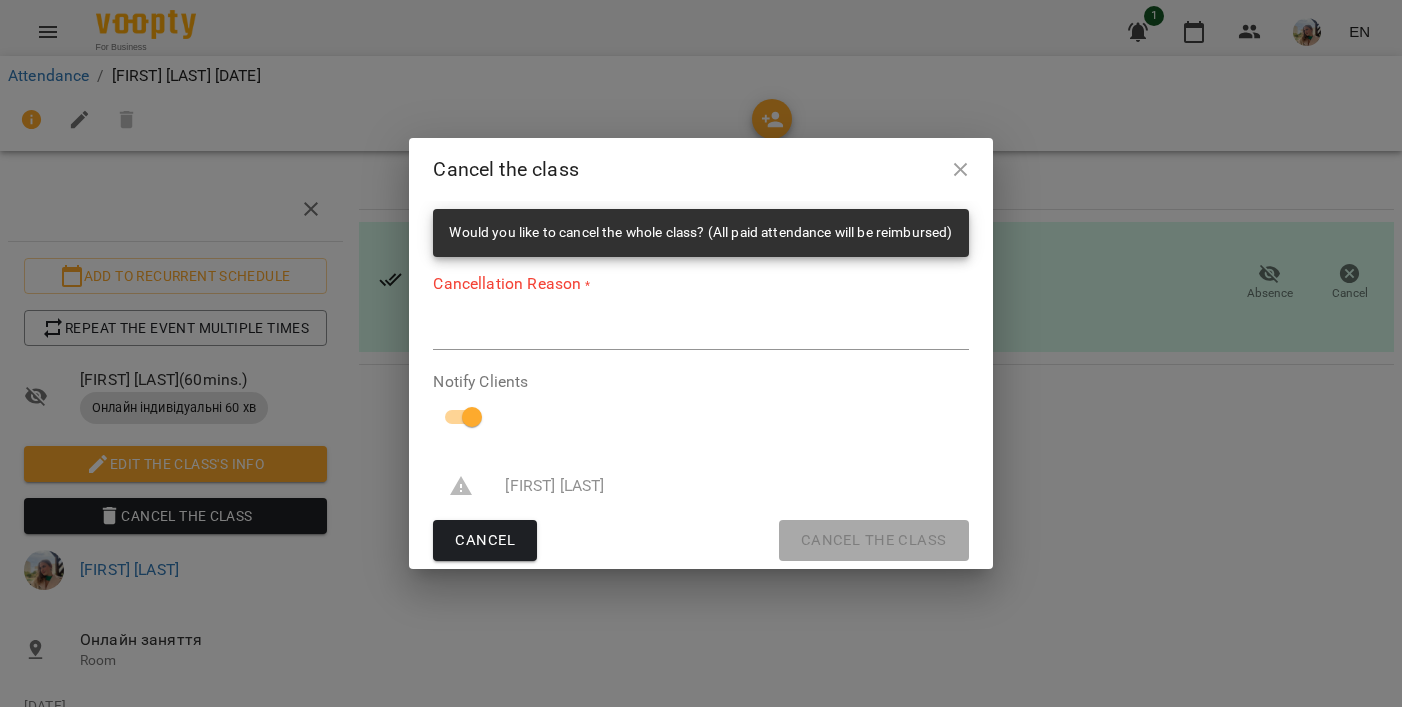 click at bounding box center (700, 334) 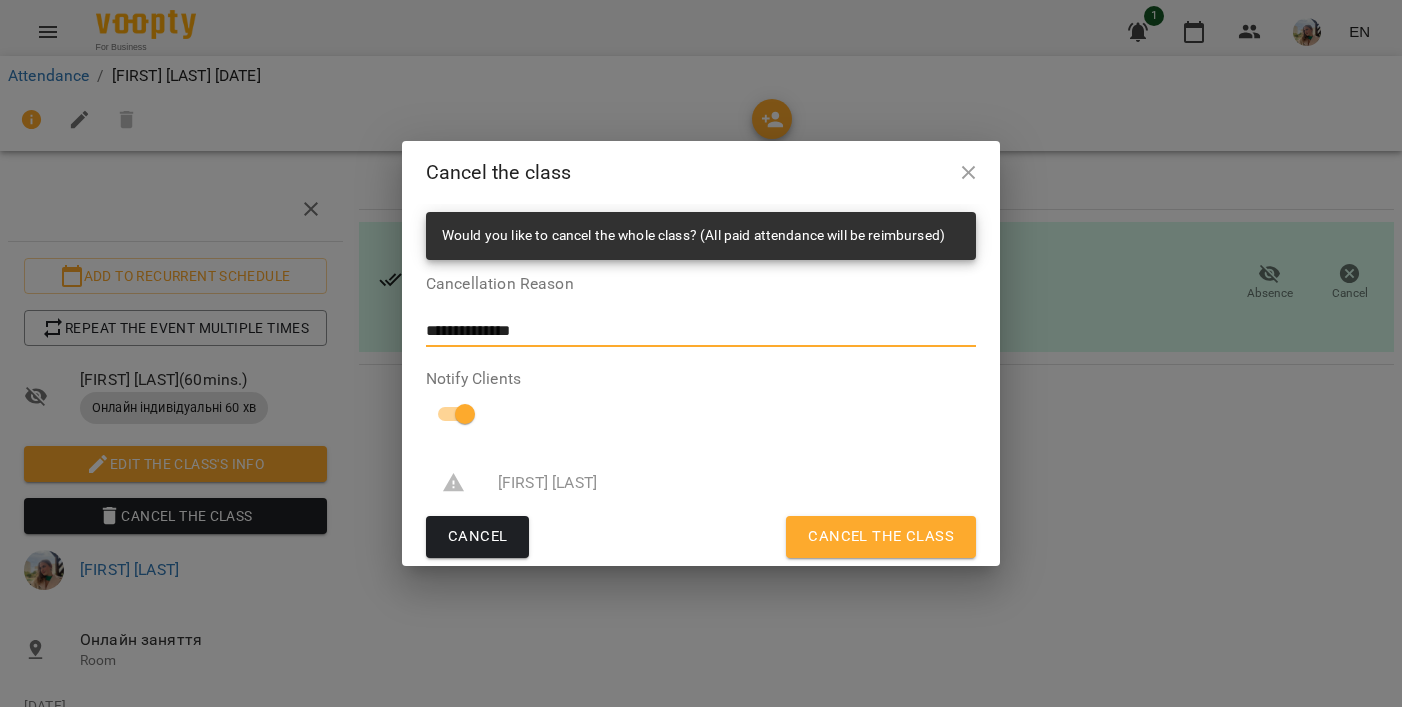 type on "**********" 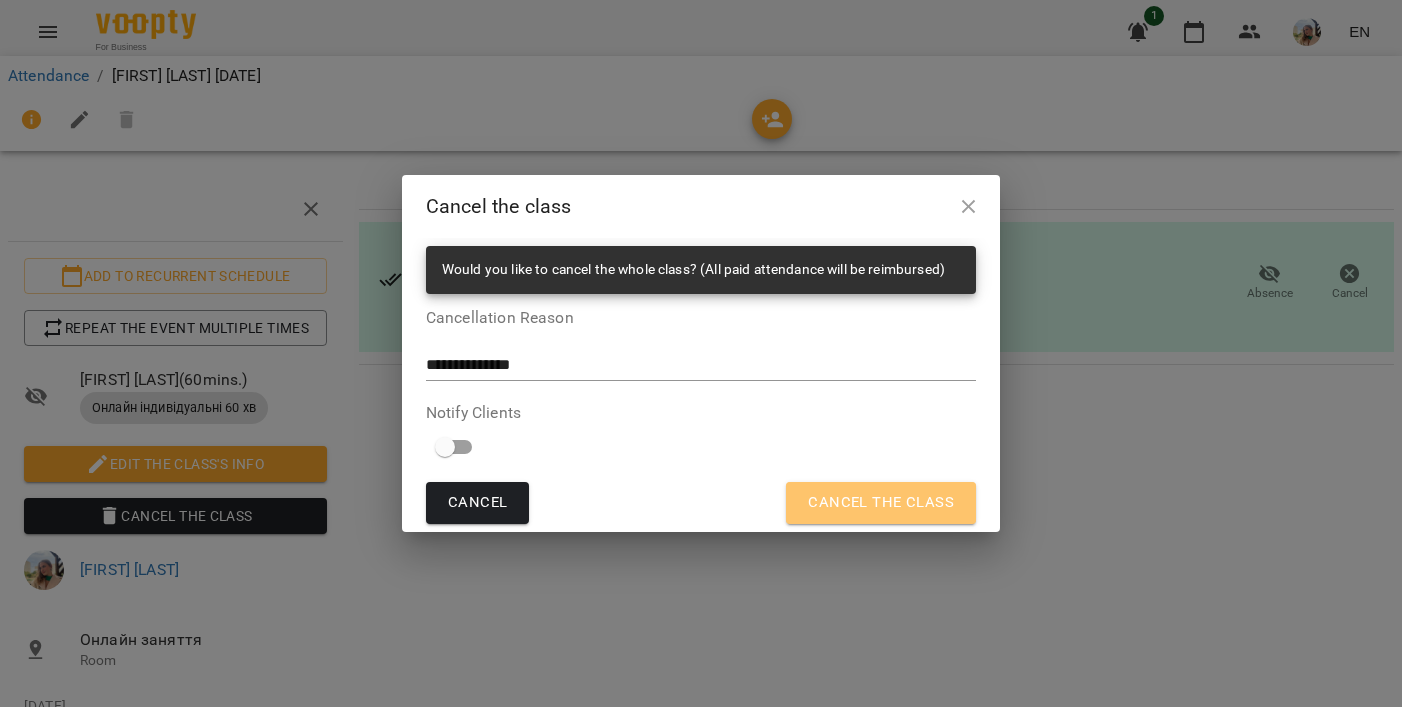 click on "Cancel the class" at bounding box center [881, 503] 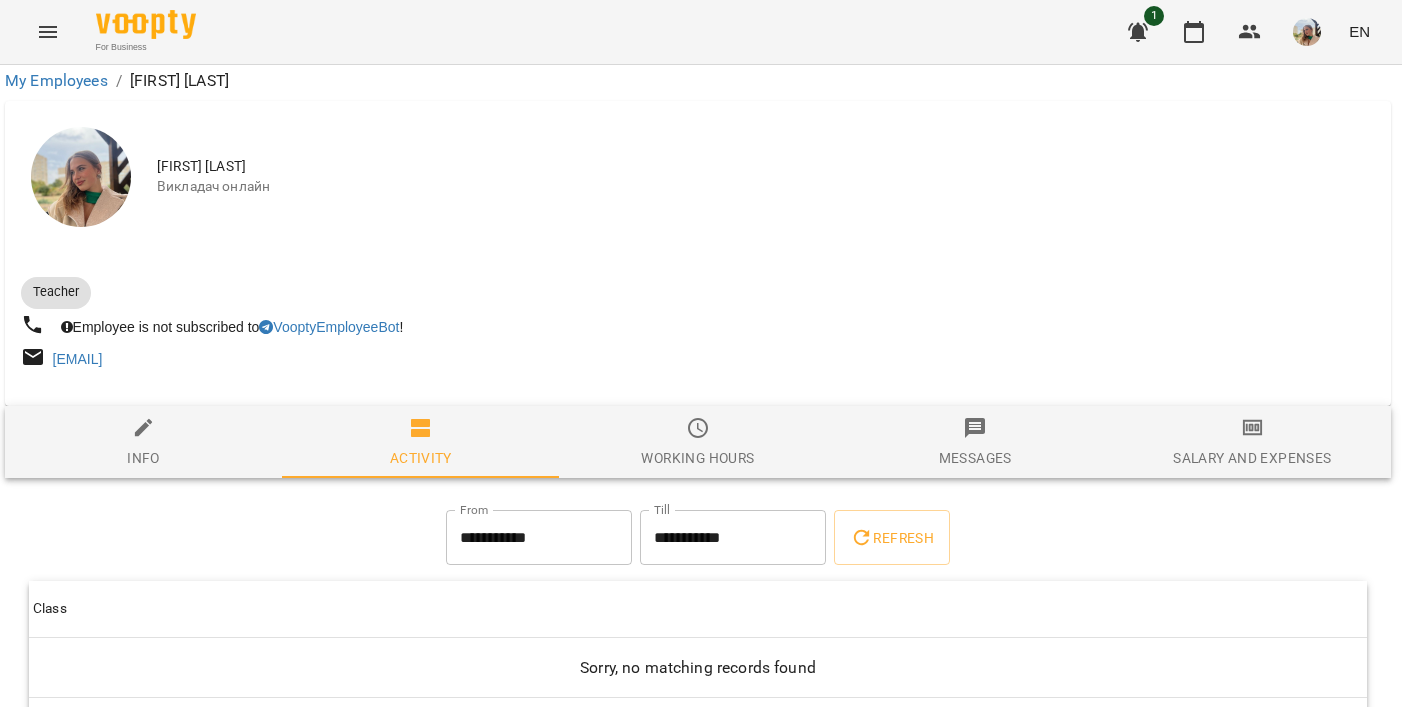 scroll, scrollTop: 80, scrollLeft: 4, axis: both 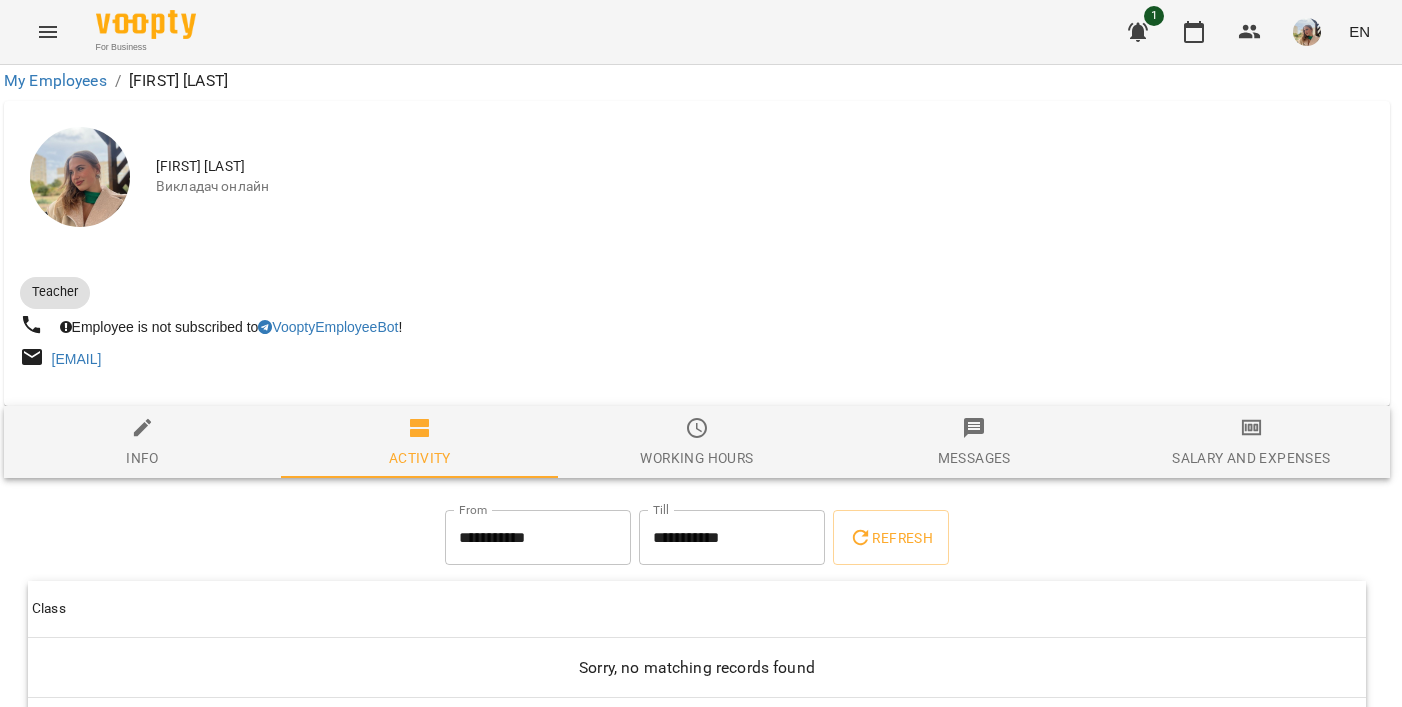 click on "**********" at bounding box center [538, 538] 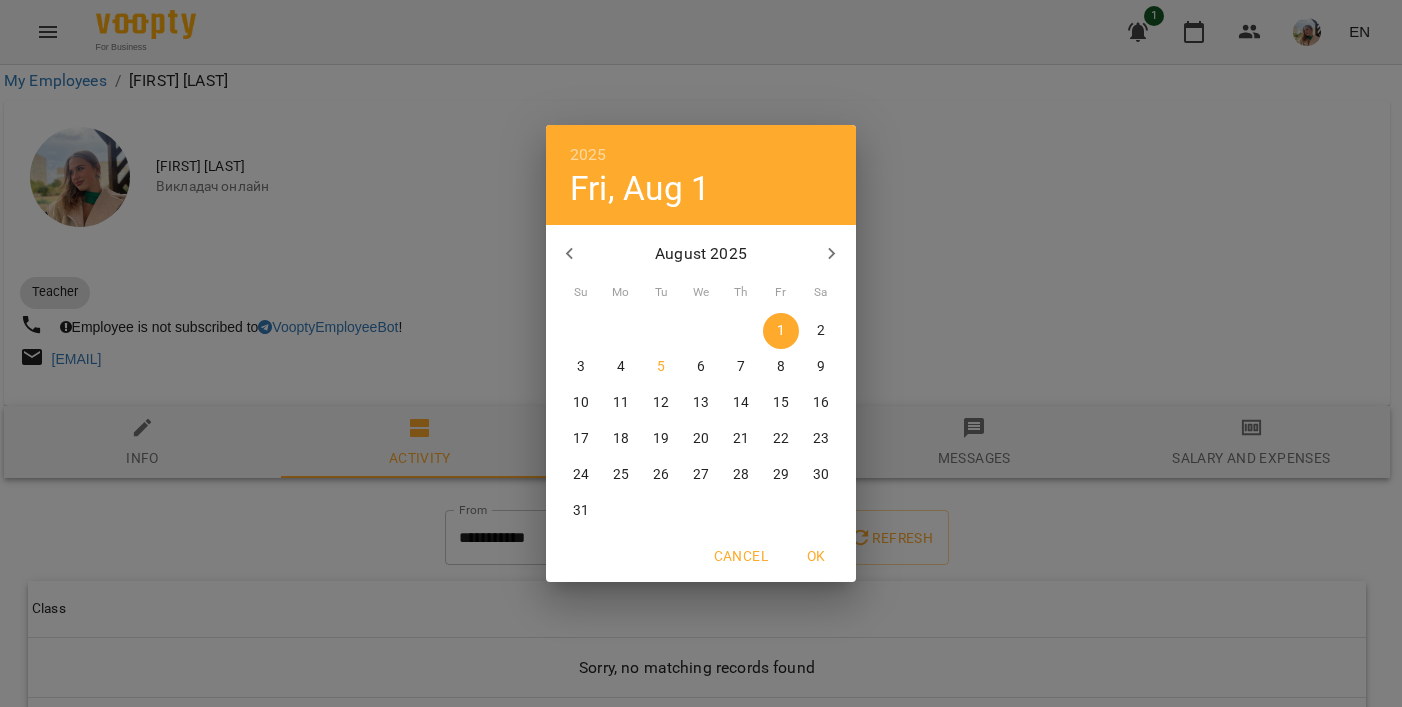 click 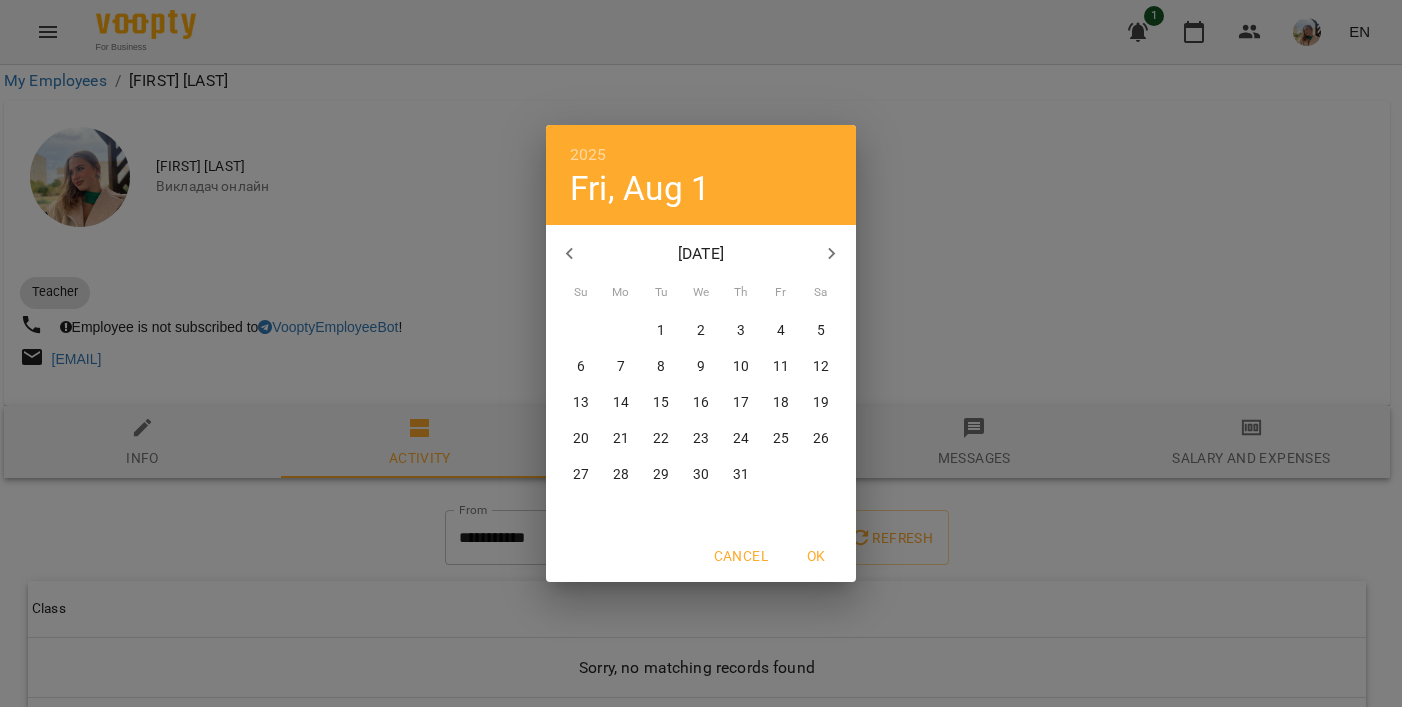 click on "1" at bounding box center (661, 331) 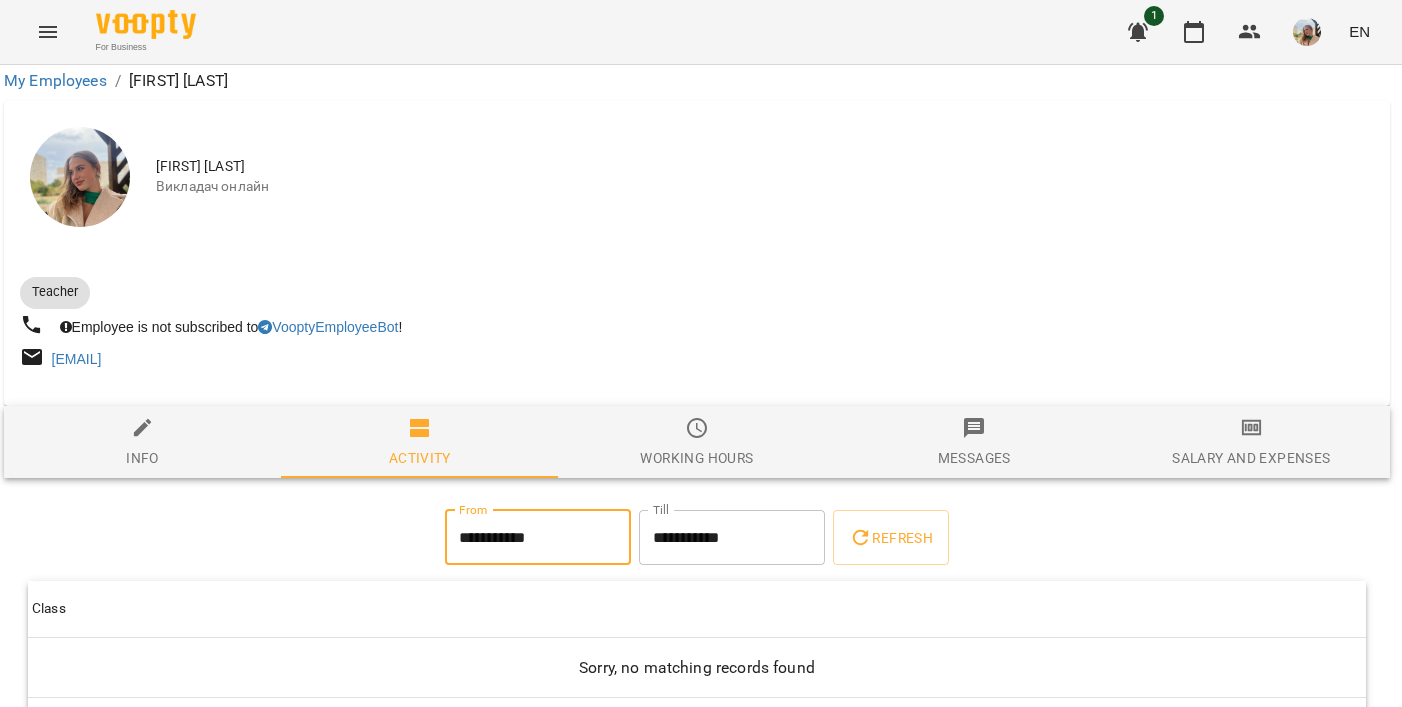 type on "**********" 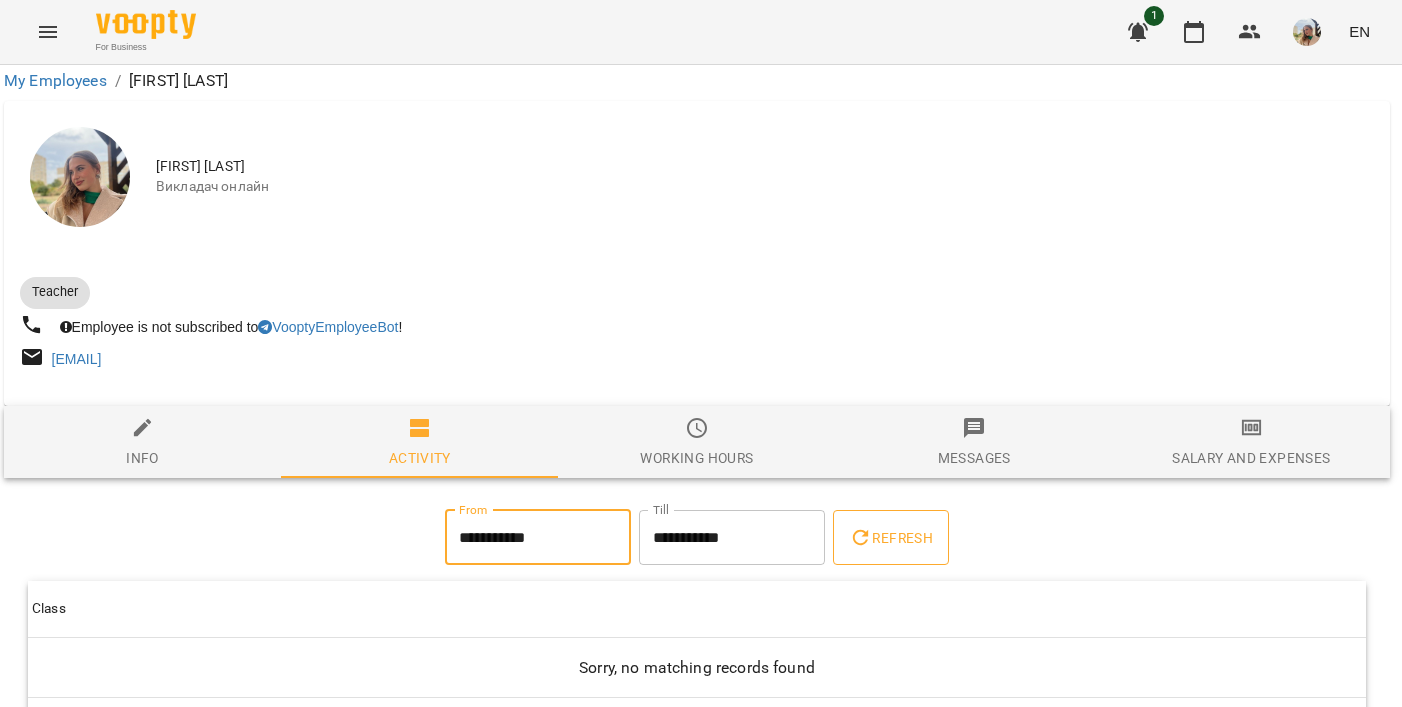 click on "Refresh" at bounding box center (891, 538) 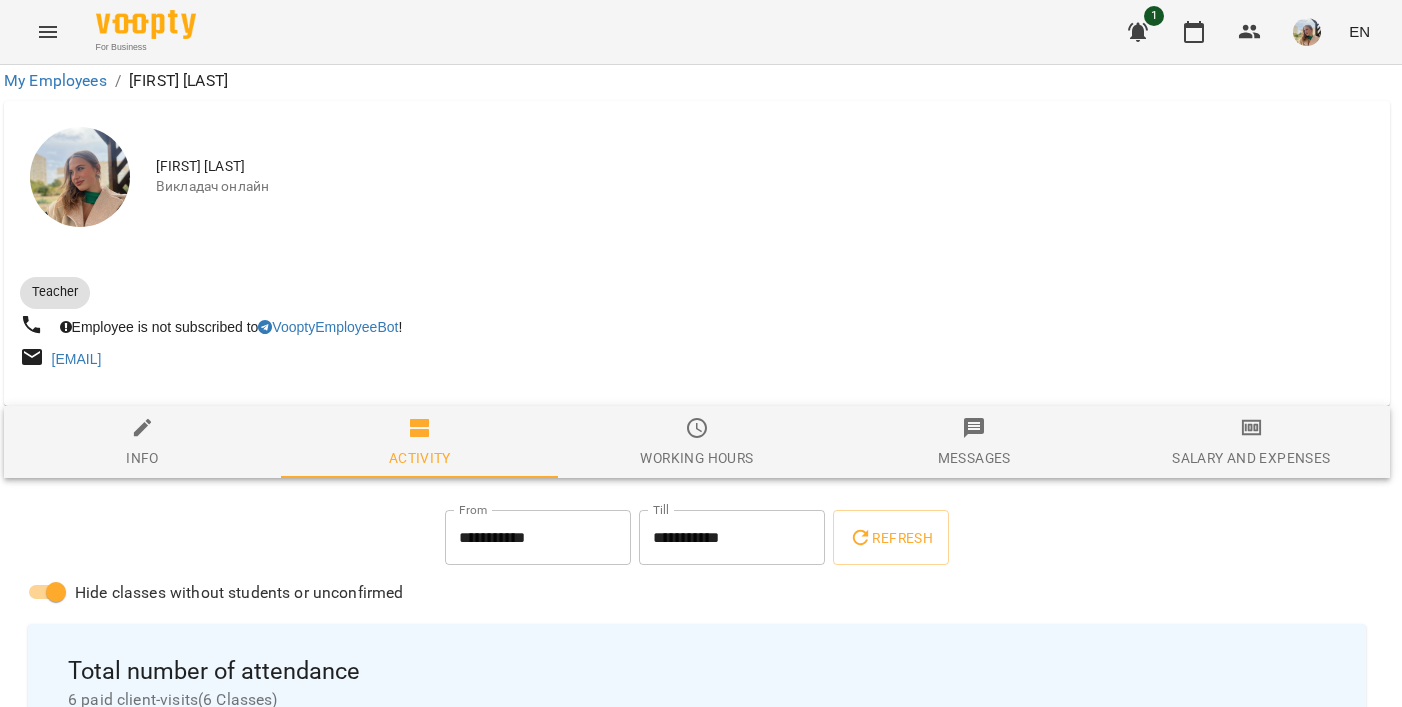 scroll, scrollTop: 1145, scrollLeft: 4, axis: both 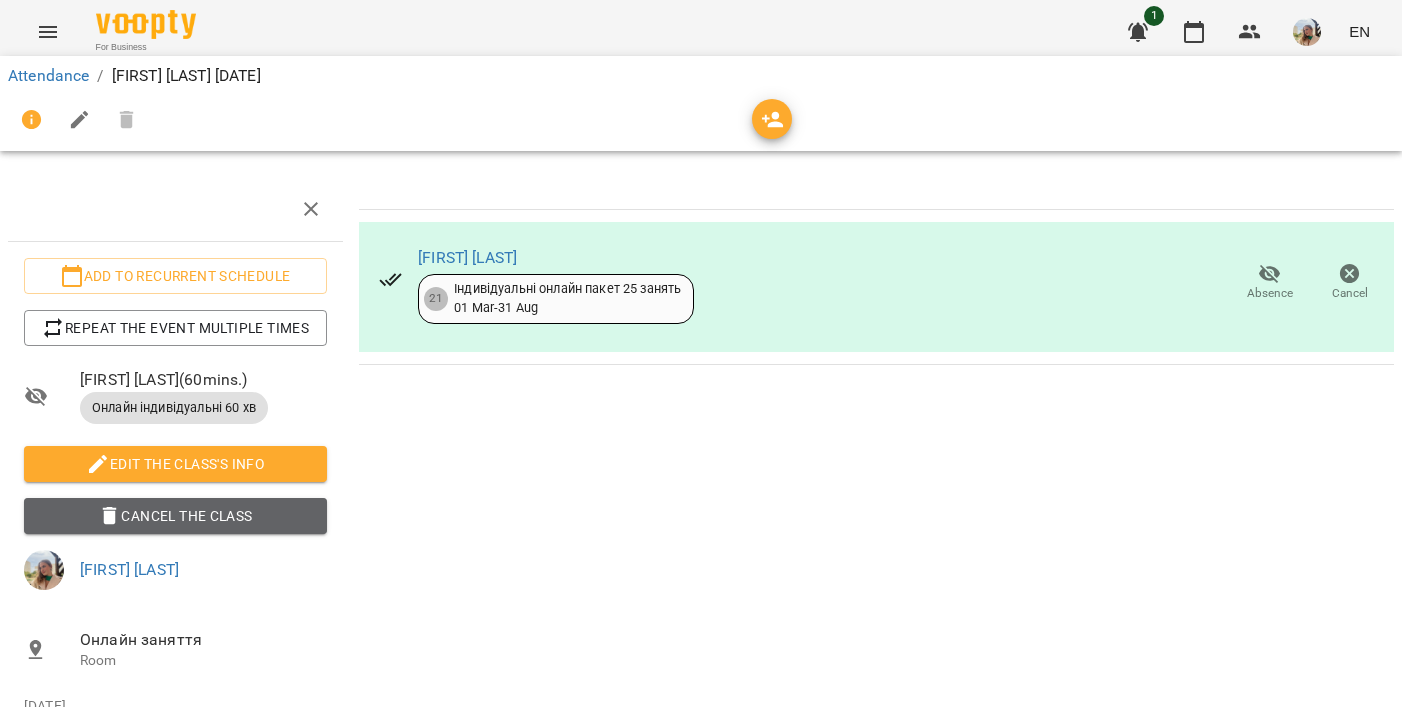 click on "Cancel the class" at bounding box center [175, 516] 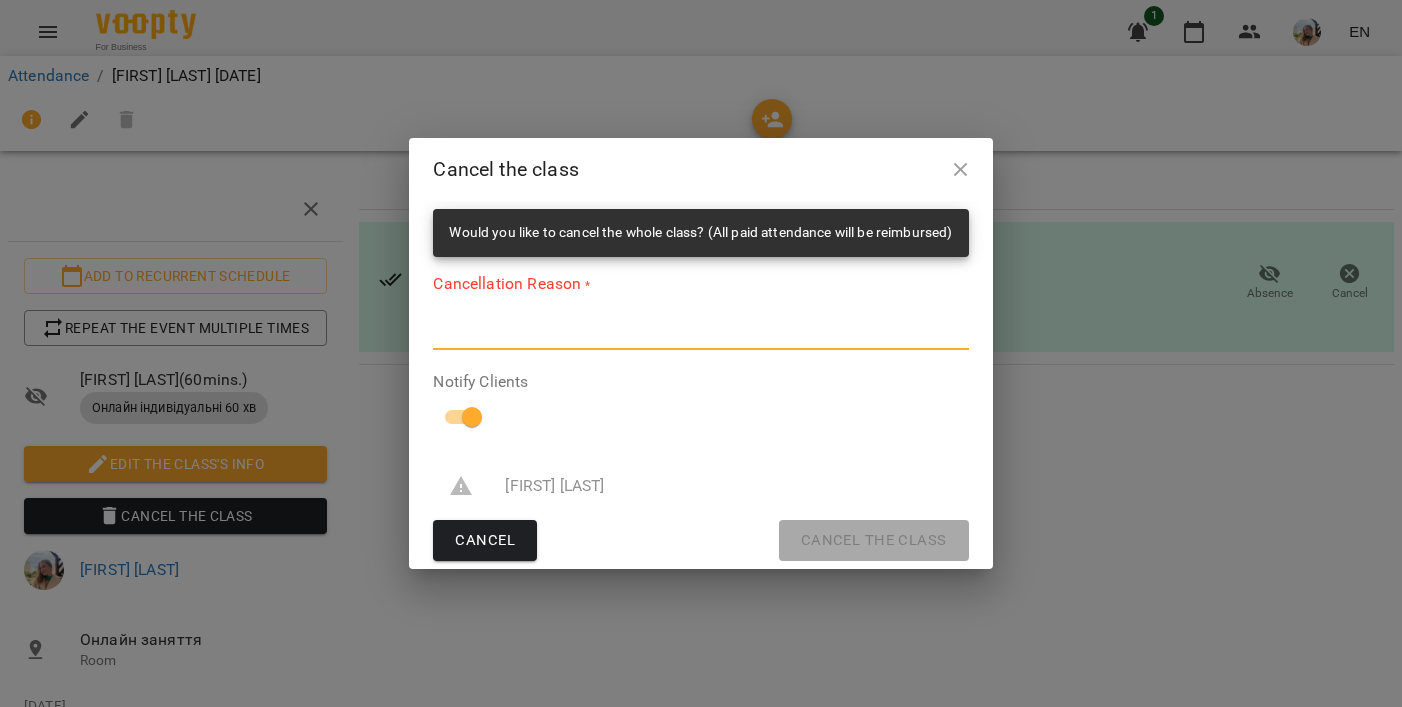 click at bounding box center (700, 334) 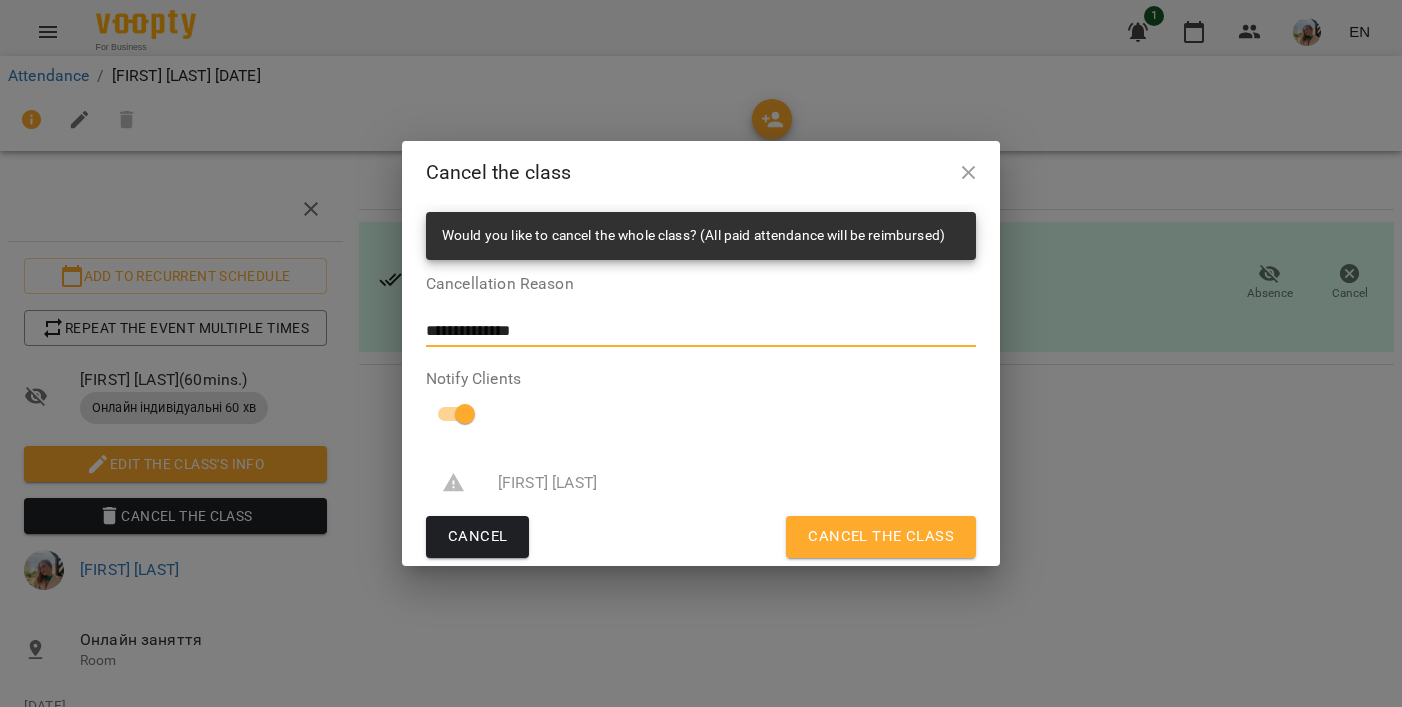type on "**********" 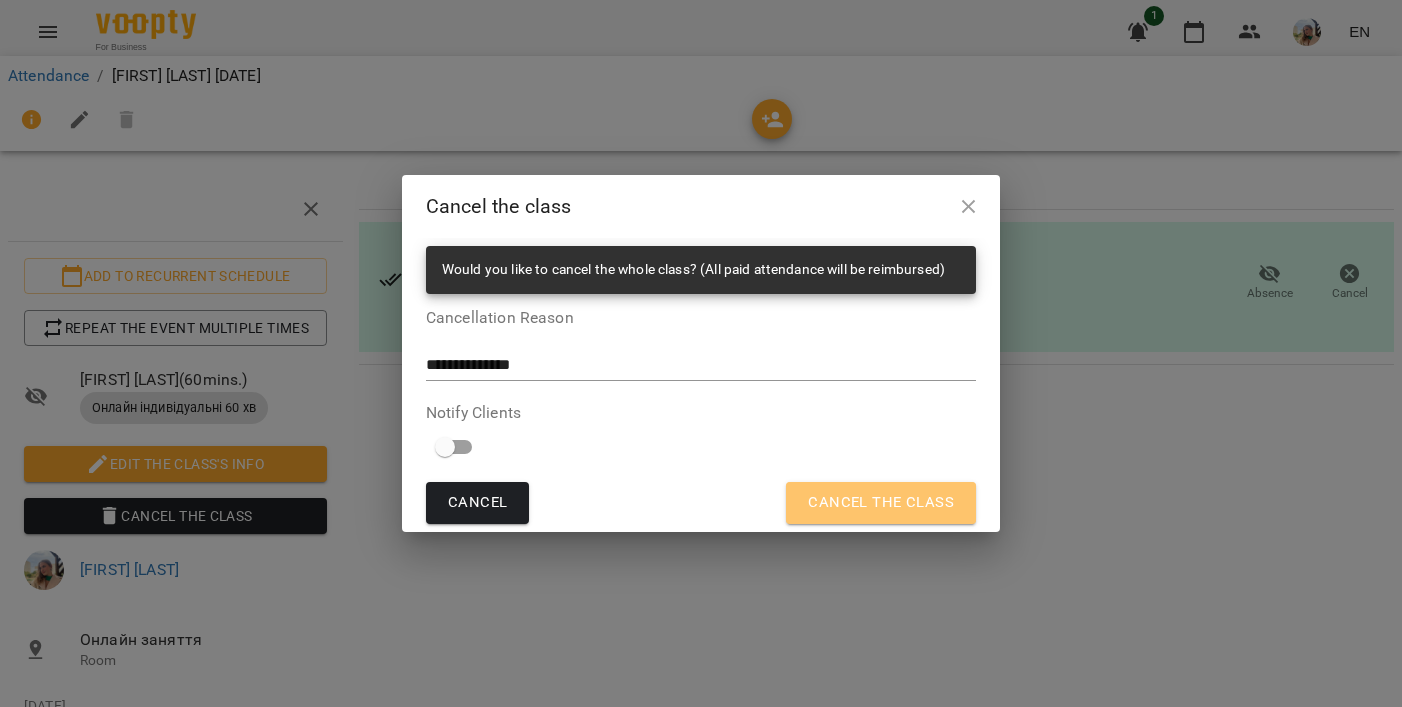 click on "Cancel the class" at bounding box center (881, 503) 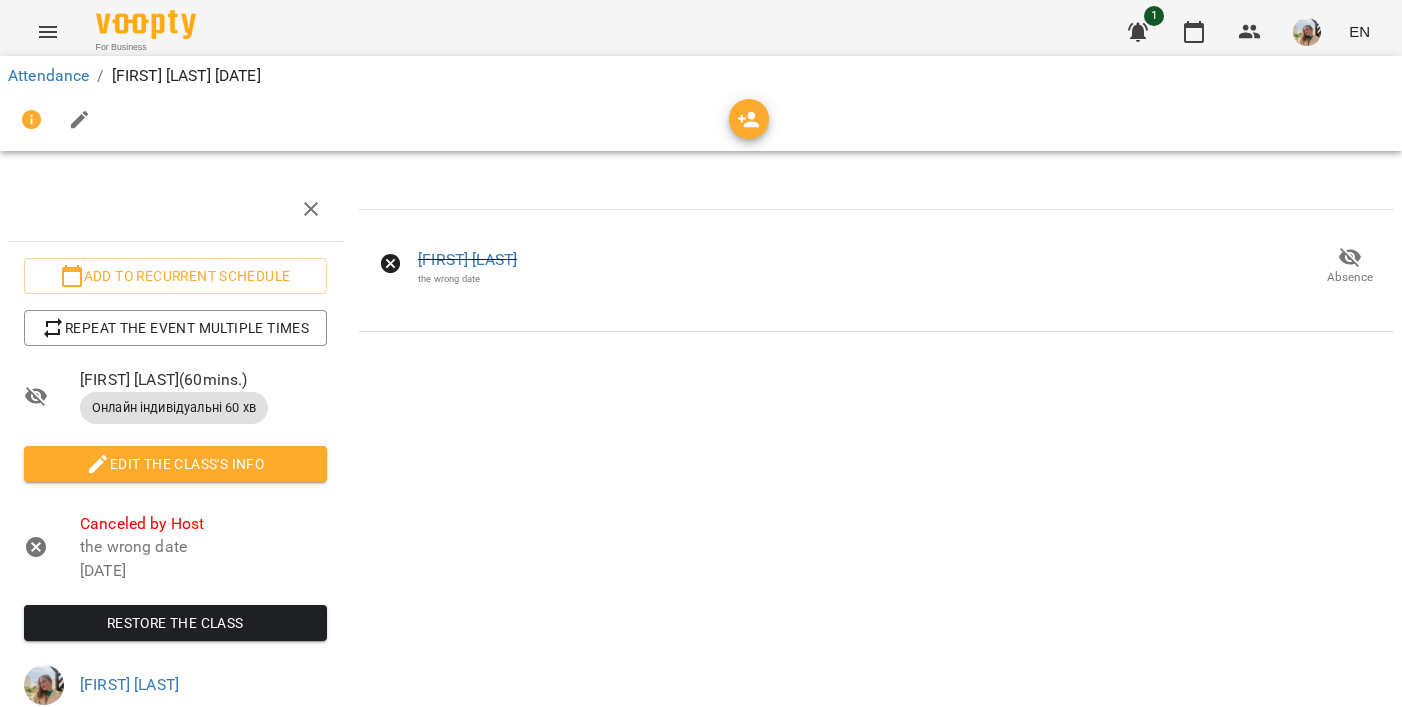 click at bounding box center (1307, 32) 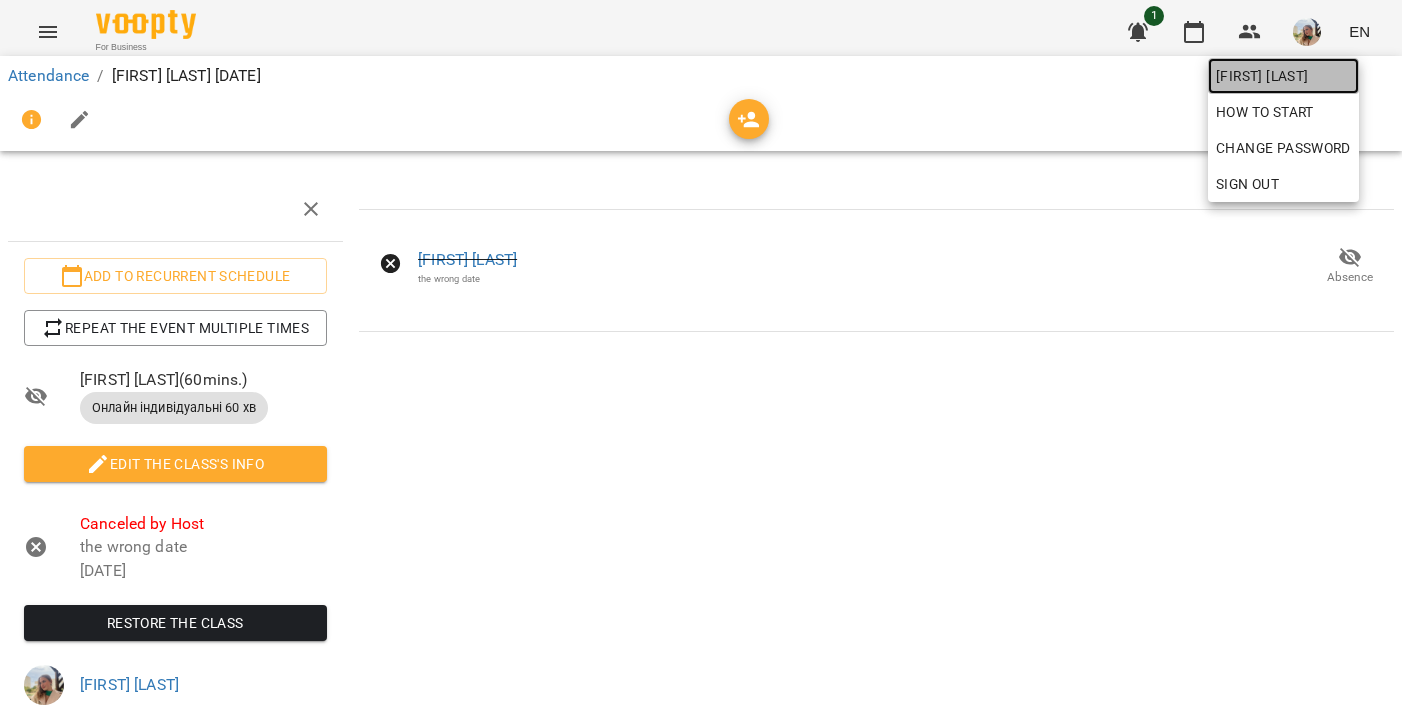 click on "[FIRST_NAME] [LAST_NAME]" at bounding box center [1283, 76] 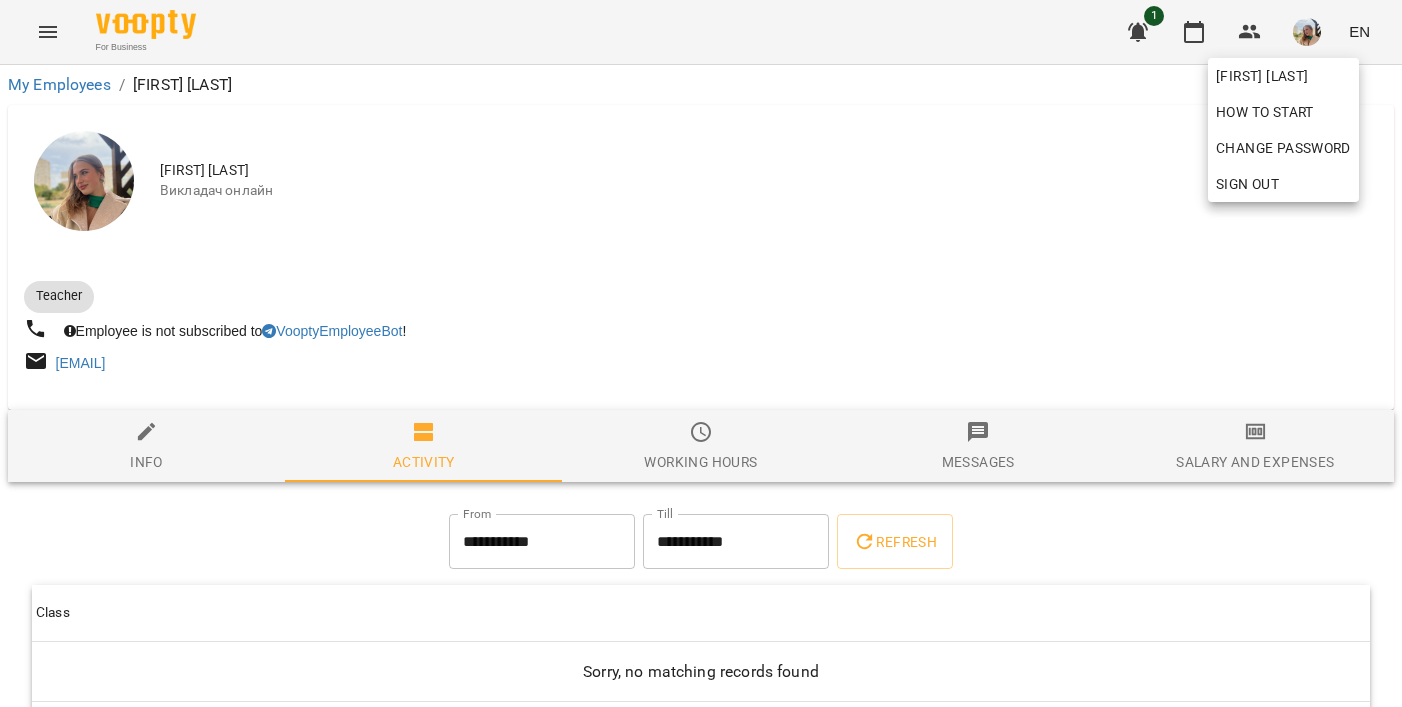 click at bounding box center [701, 353] 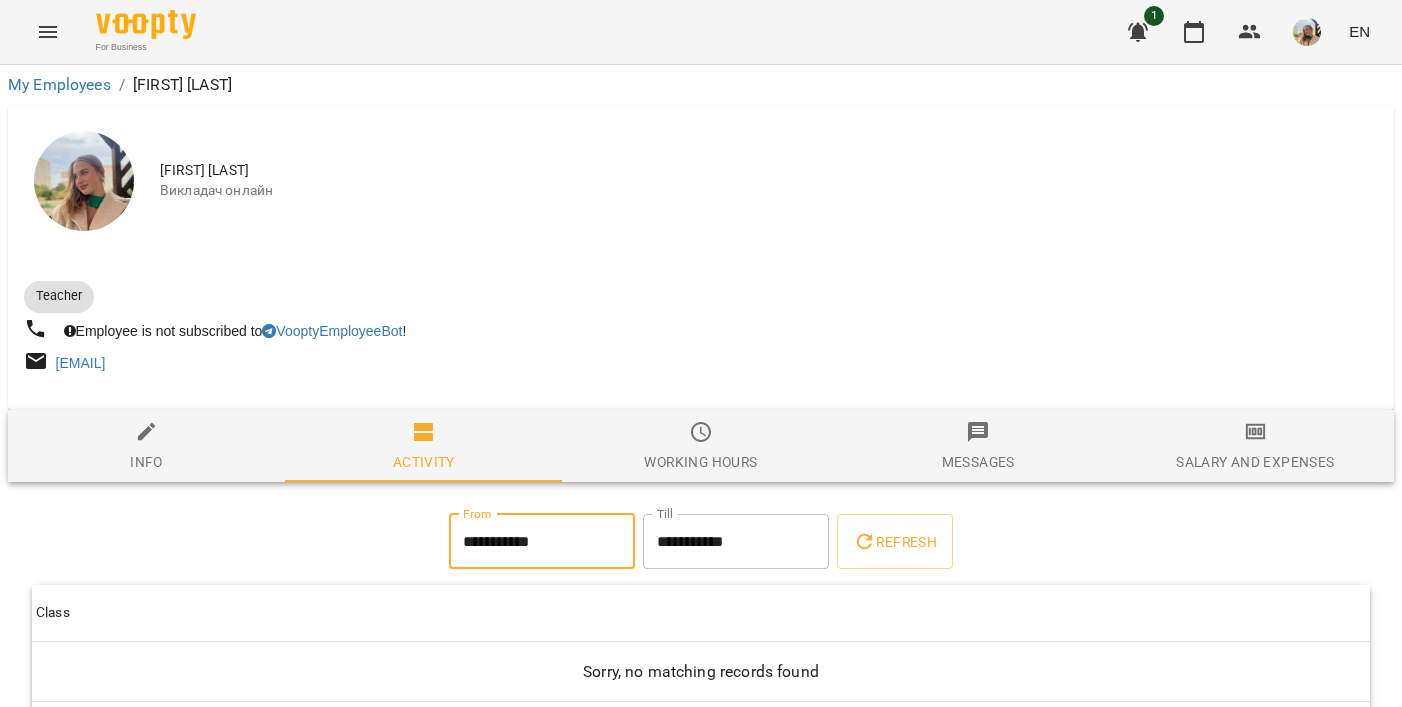 click on "**********" at bounding box center [542, 542] 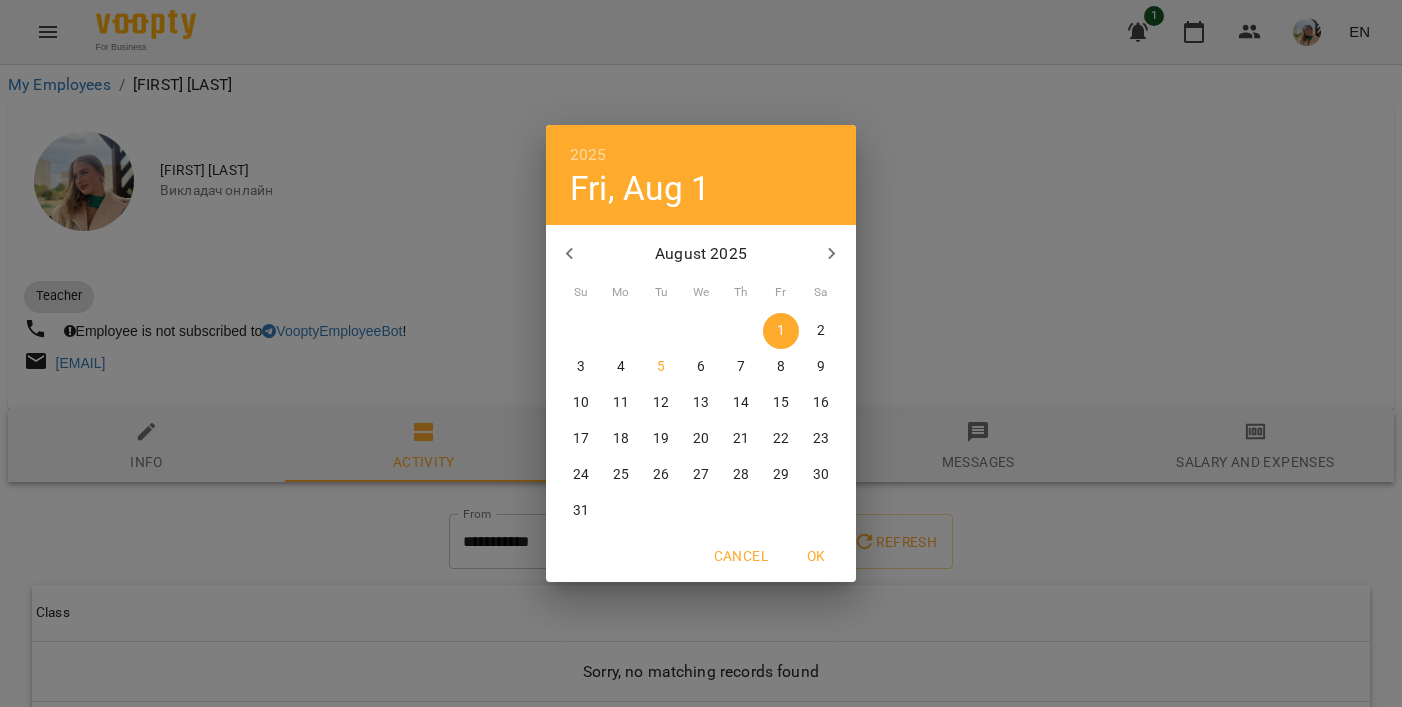 click 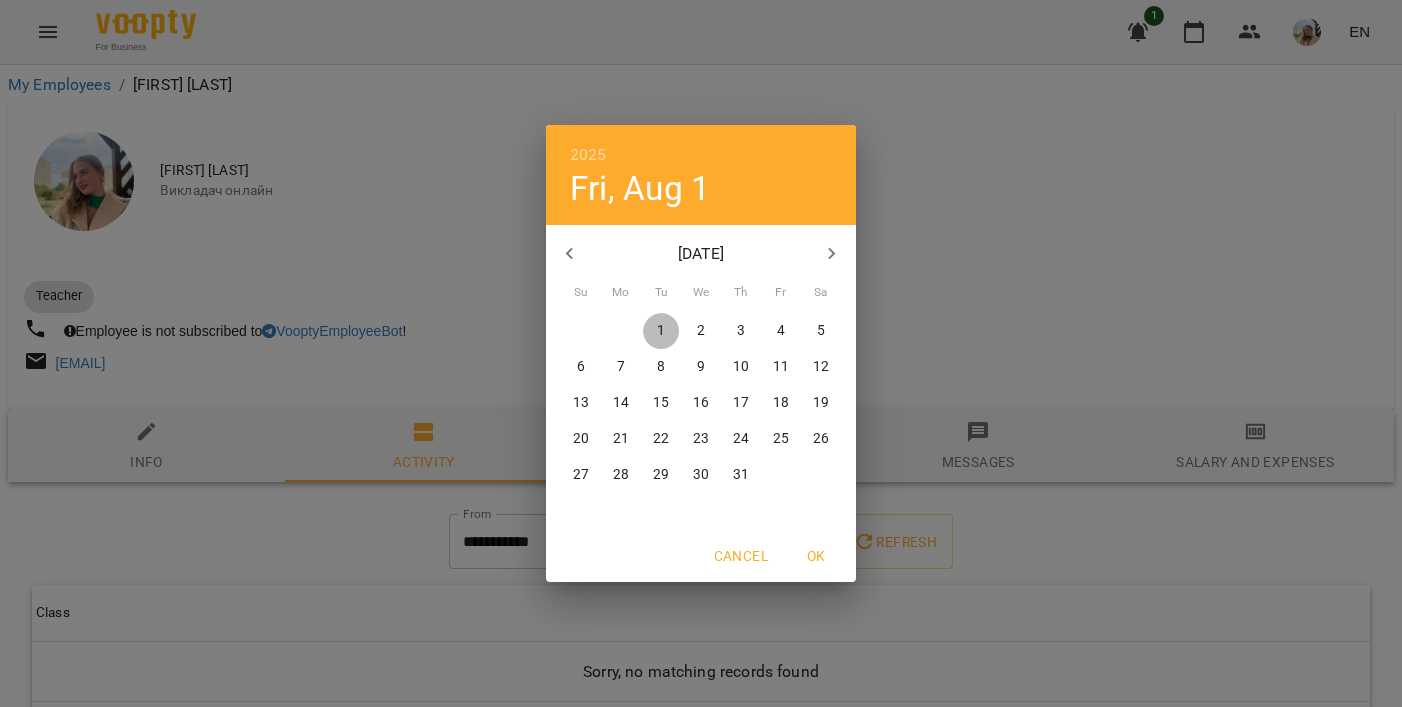 click on "1" at bounding box center [661, 331] 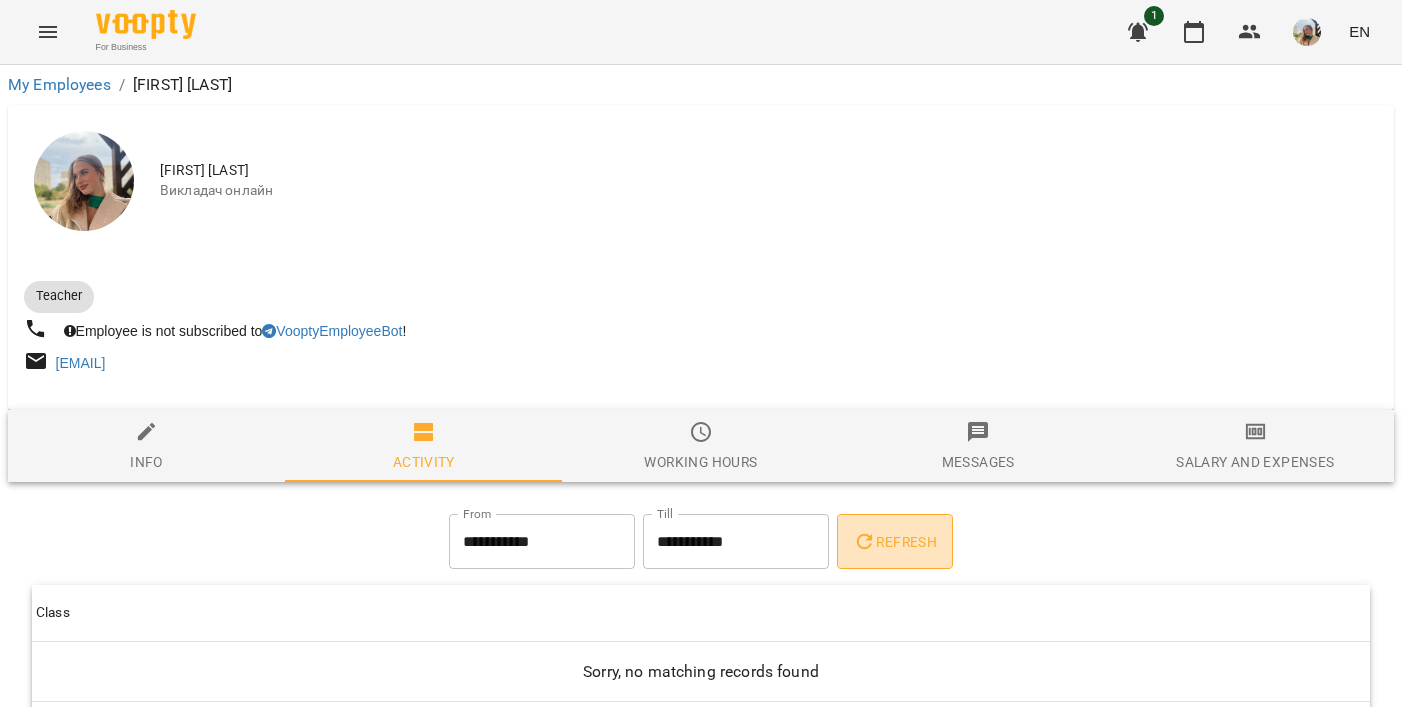 click 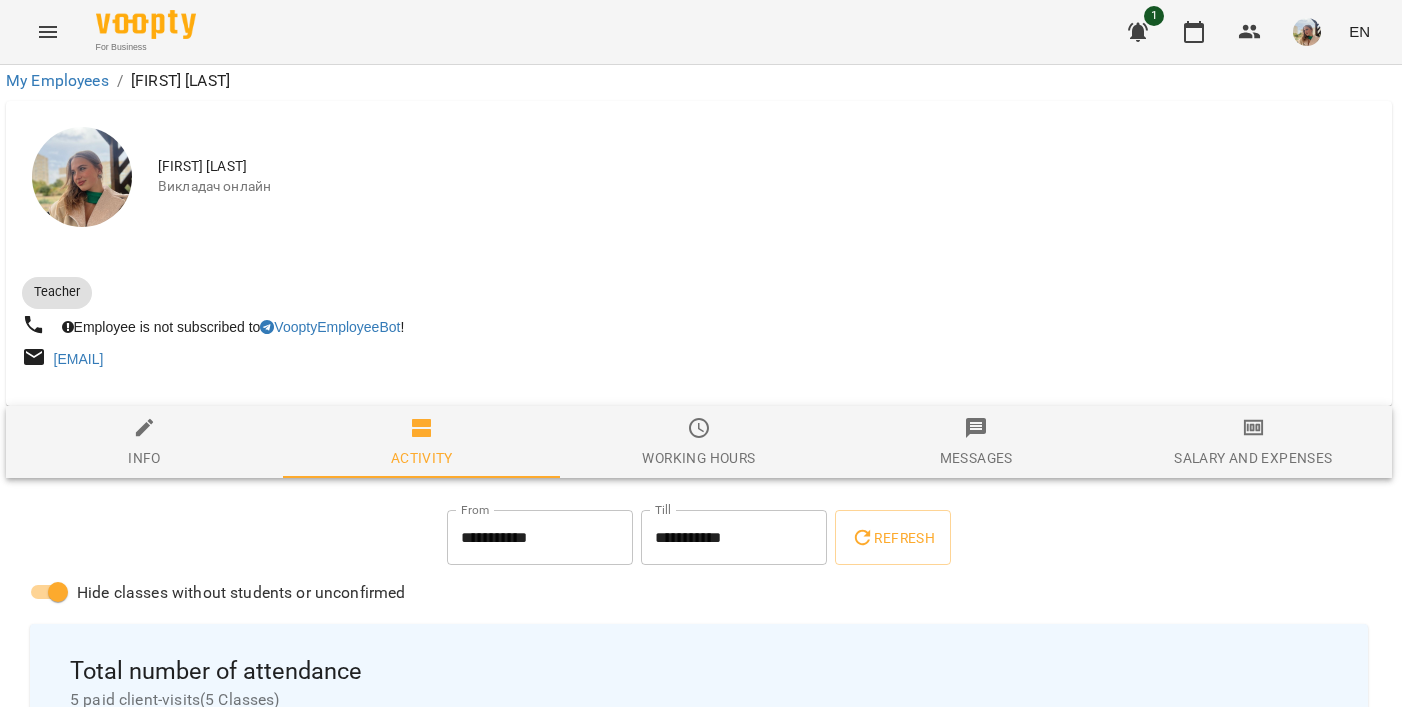 scroll, scrollTop: 1137, scrollLeft: 2, axis: both 